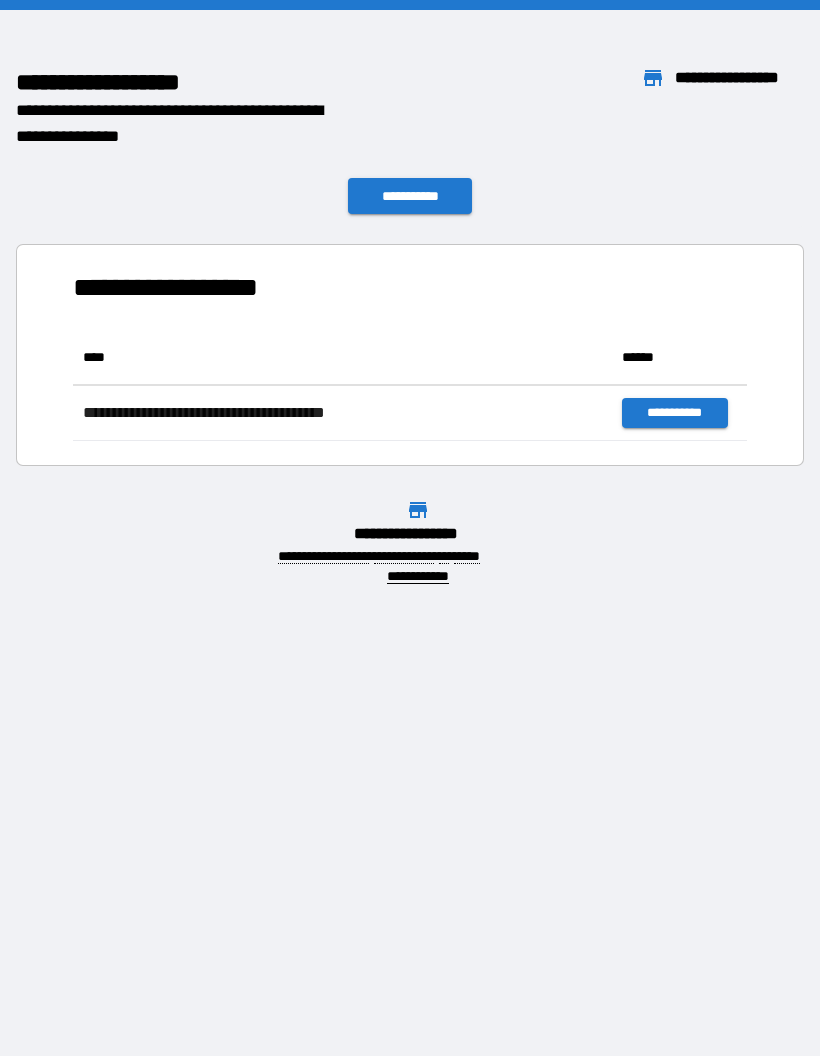scroll, scrollTop: 0, scrollLeft: 0, axis: both 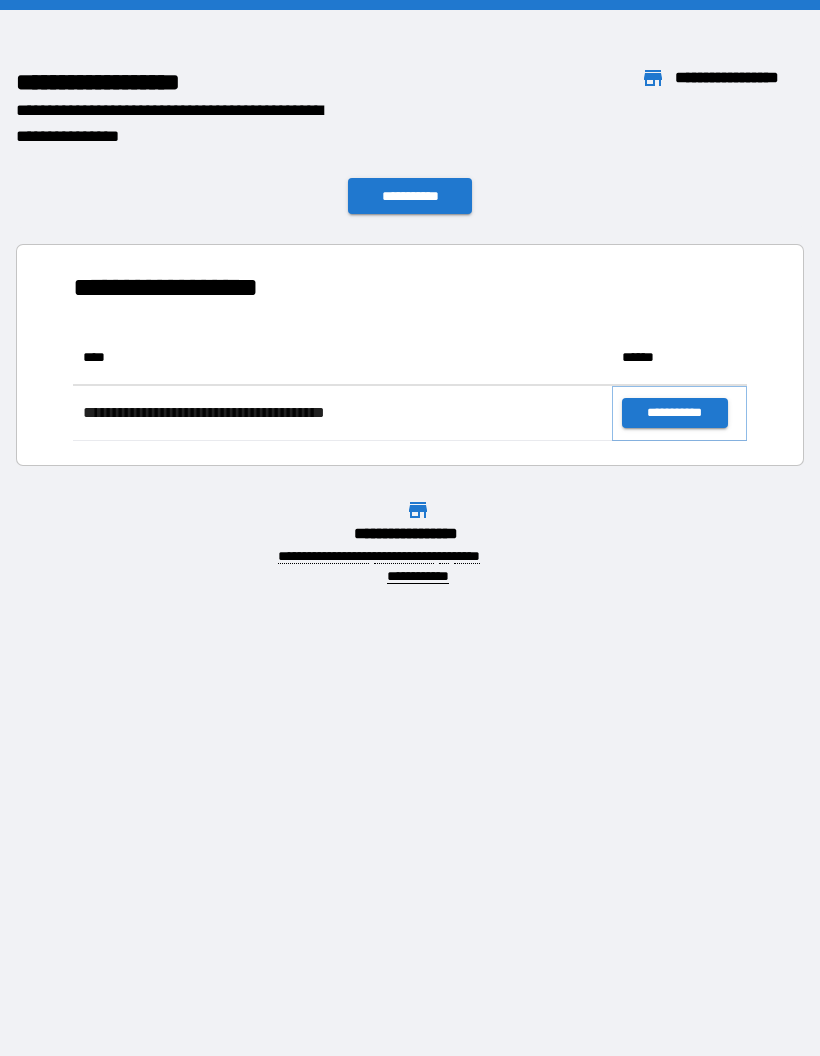 click on "**********" at bounding box center [674, 413] 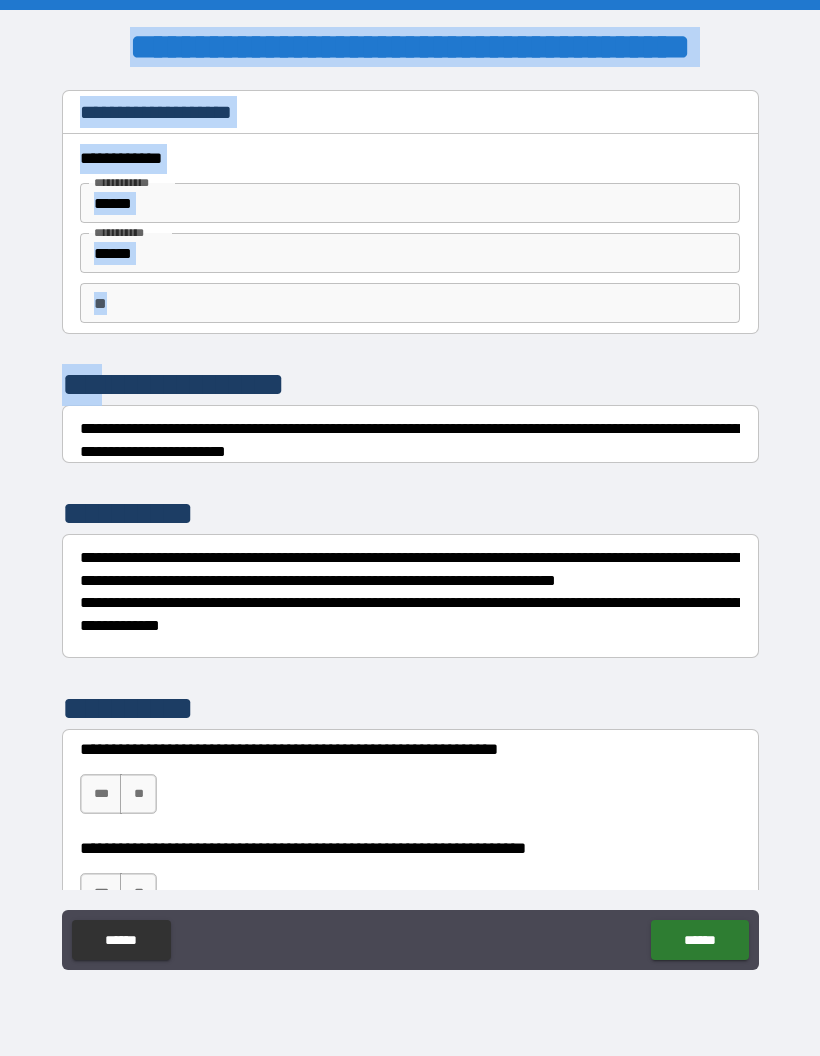 click on "**********" at bounding box center [410, 530] 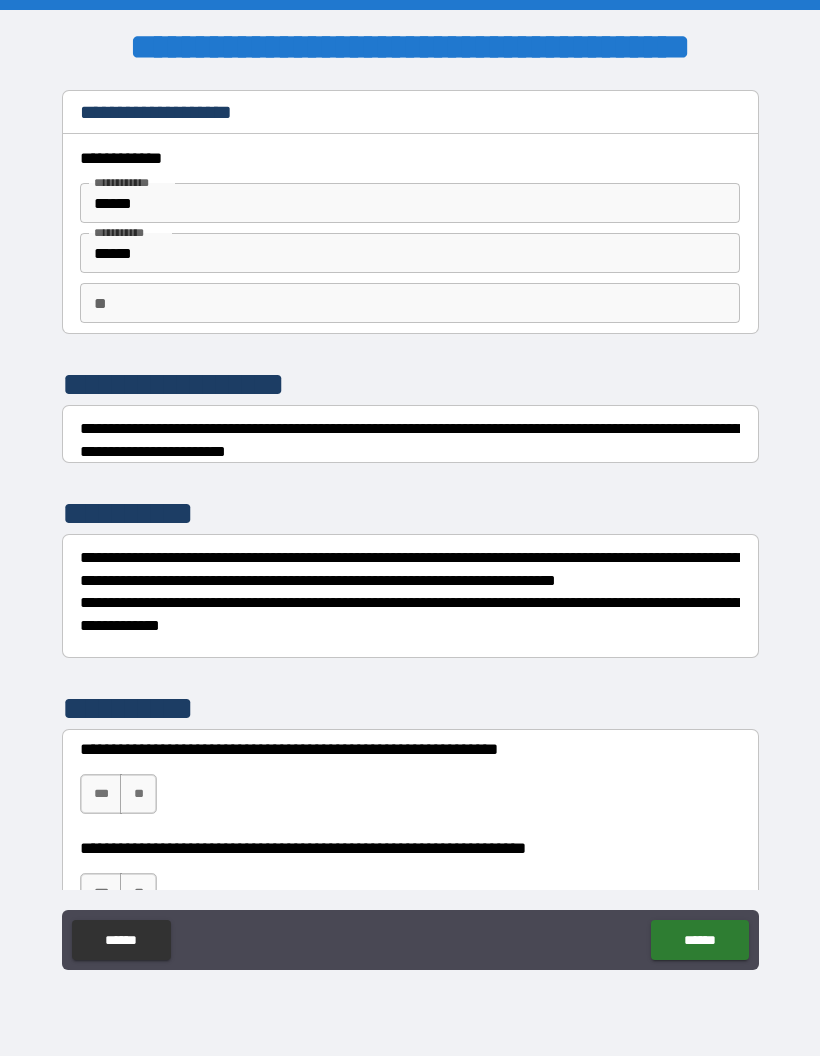 click on "**" at bounding box center [410, 303] 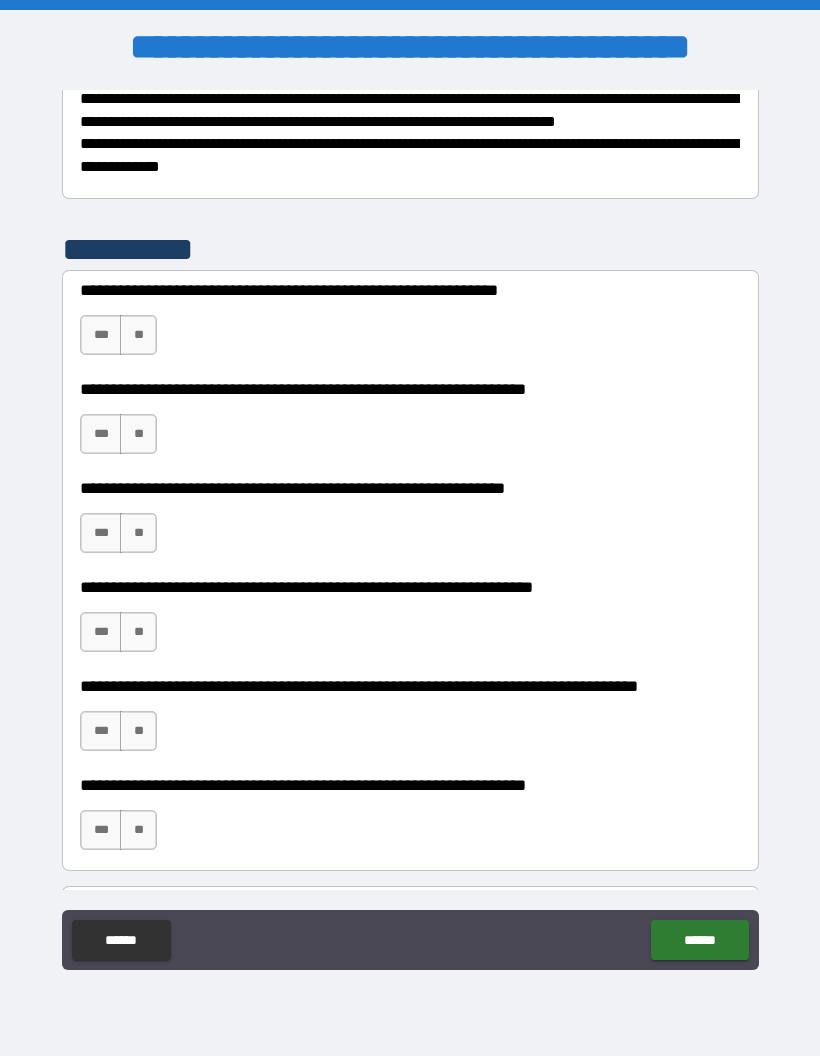 scroll, scrollTop: 472, scrollLeft: 0, axis: vertical 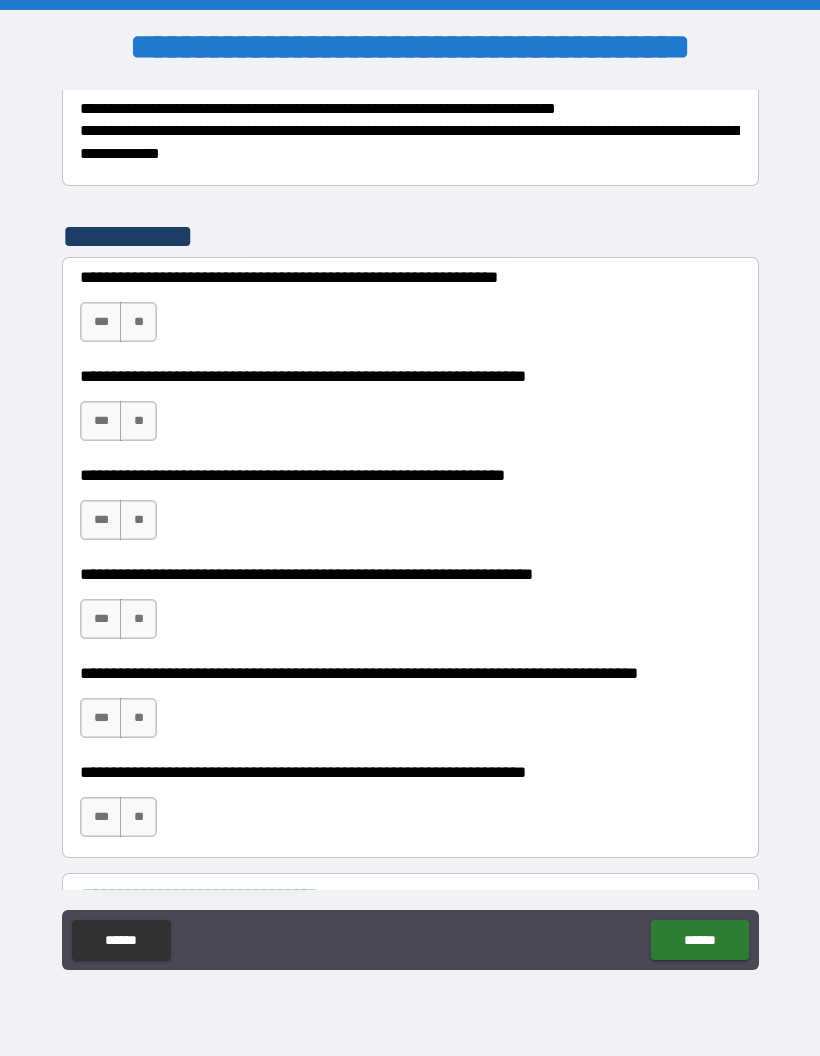 type on "*" 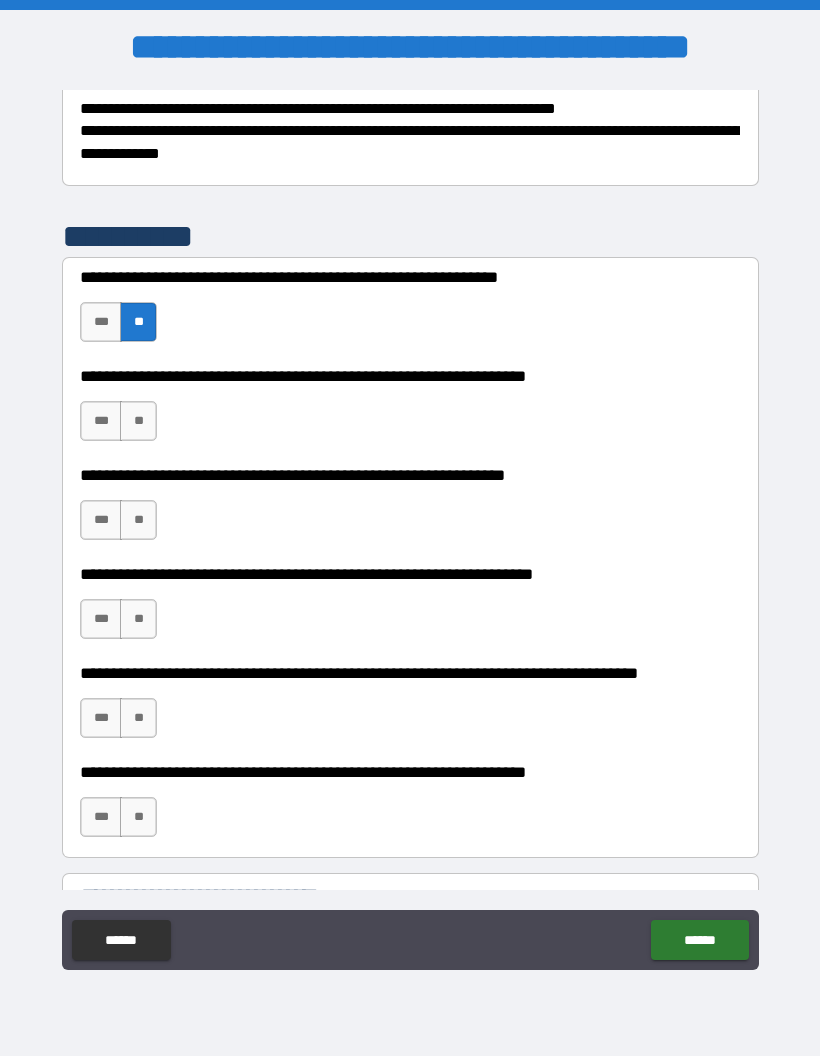 click on "***" at bounding box center [101, 421] 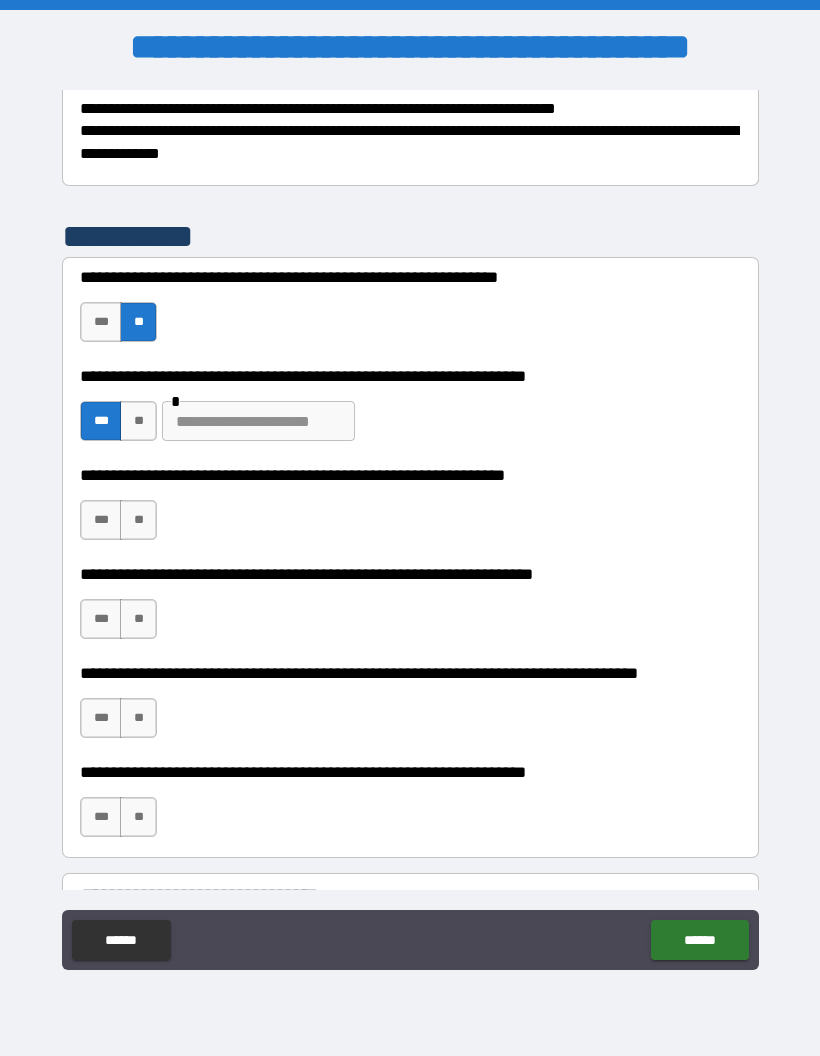 click at bounding box center [258, 421] 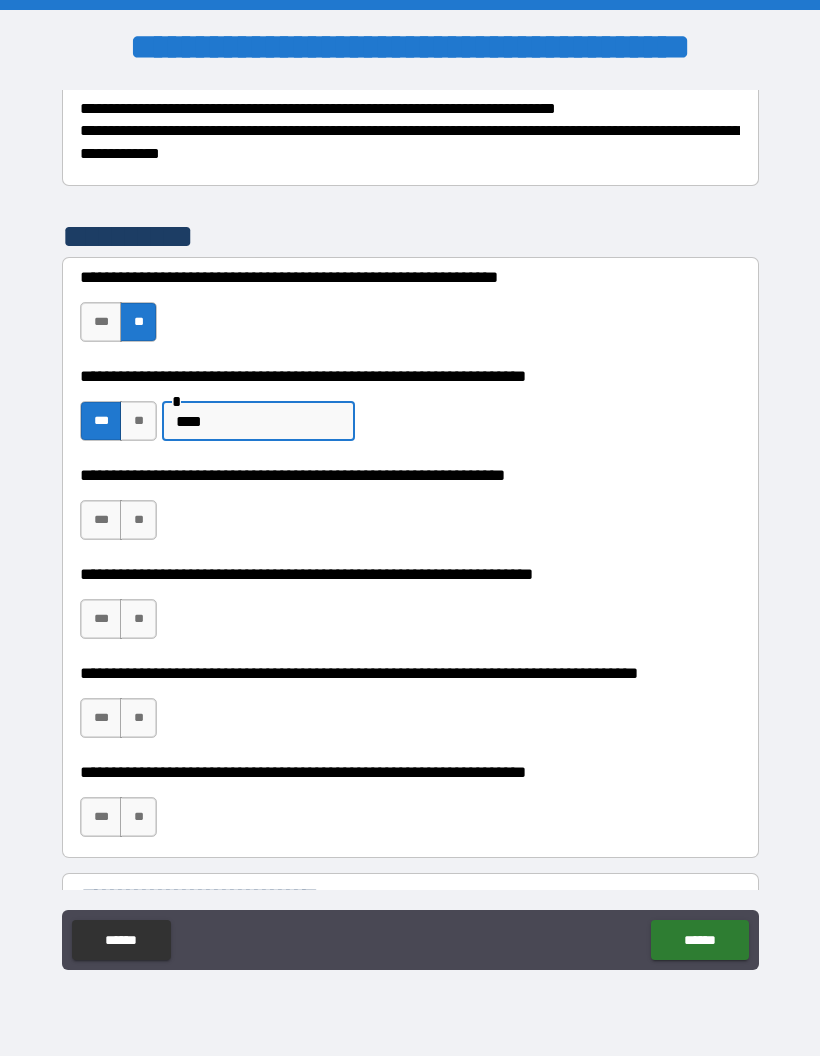 type on "****" 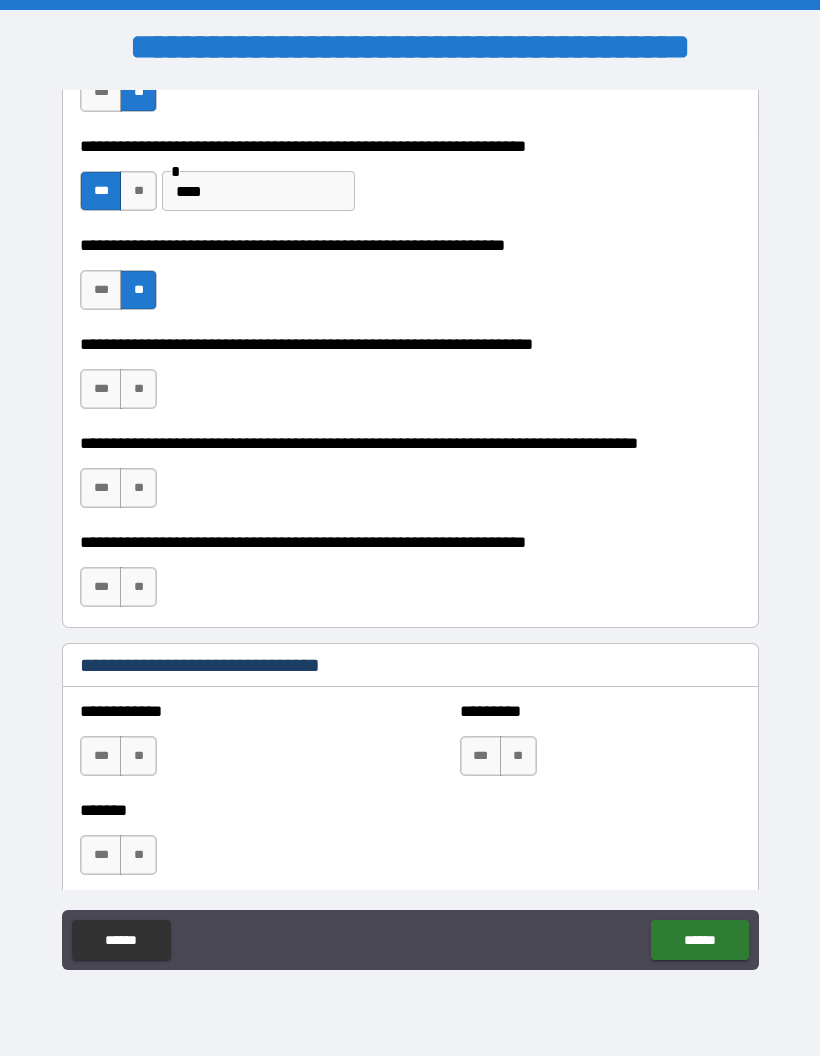 scroll, scrollTop: 729, scrollLeft: 0, axis: vertical 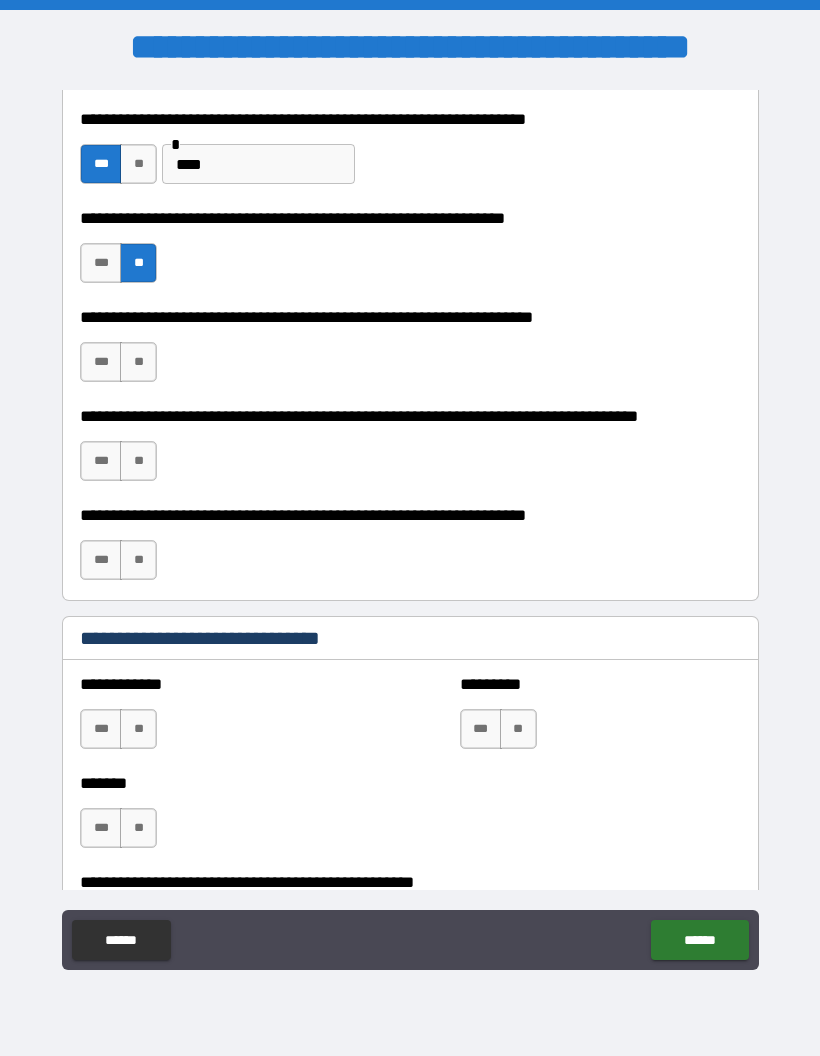 click on "**" at bounding box center [138, 362] 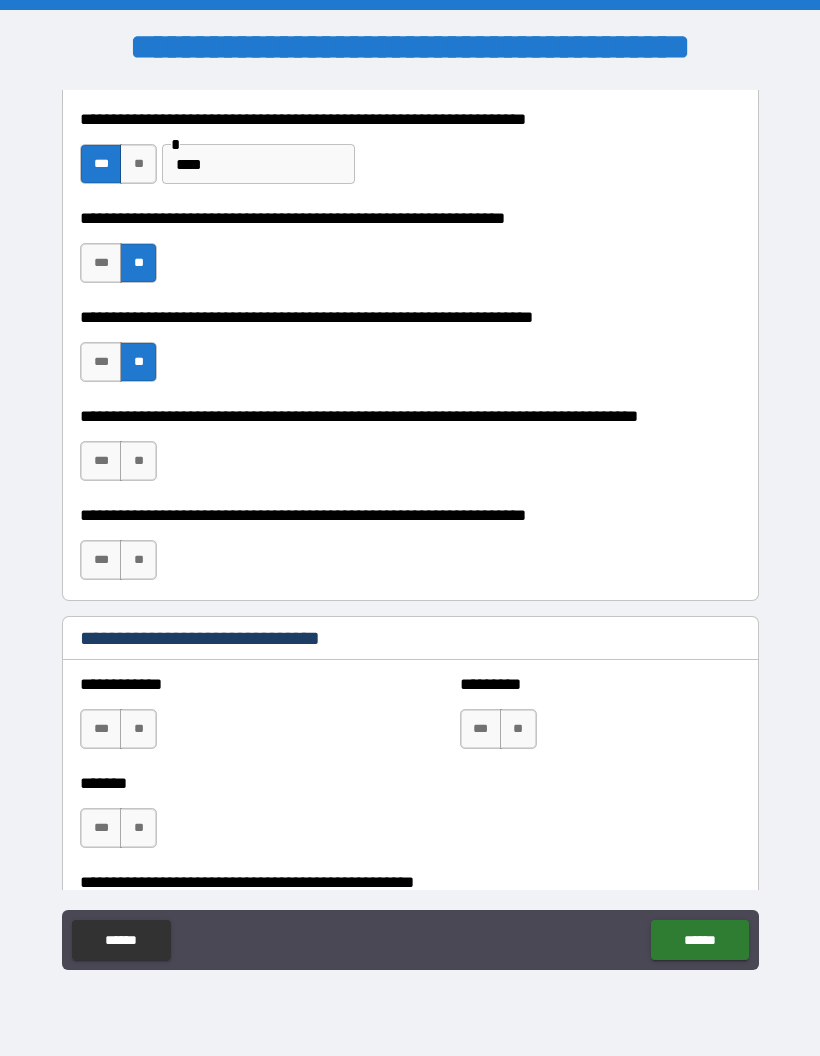 click on "**" at bounding box center [138, 461] 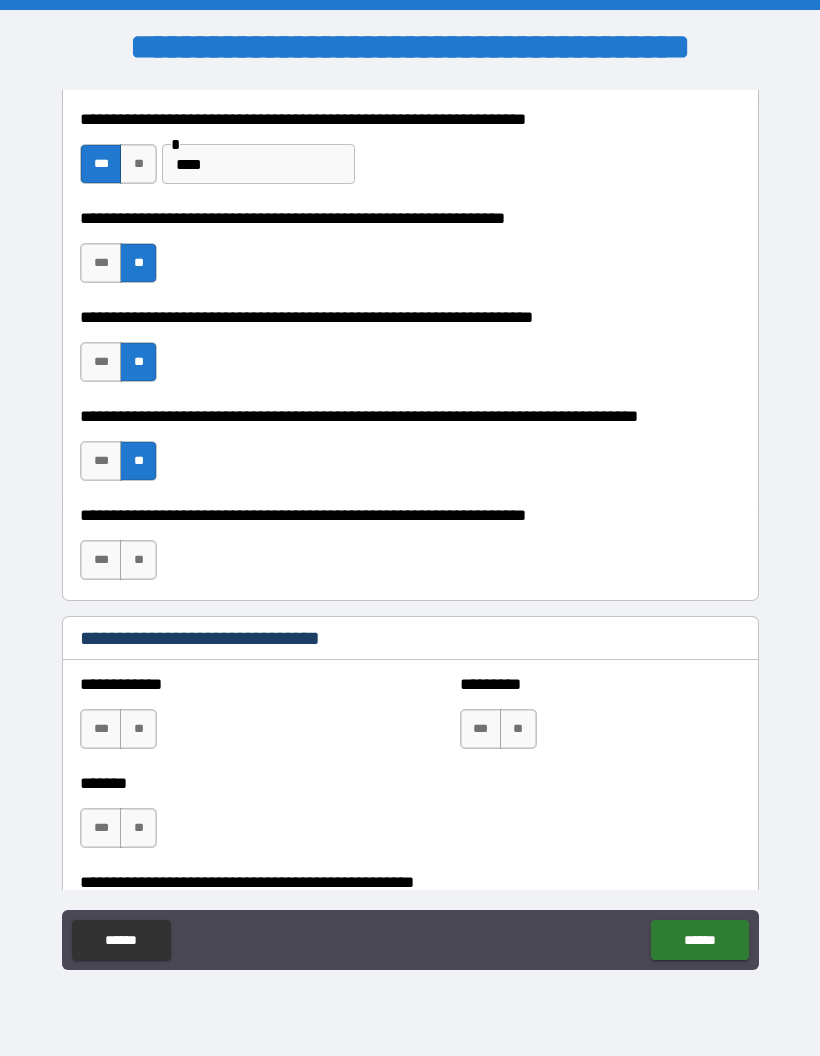 click on "**" at bounding box center (138, 560) 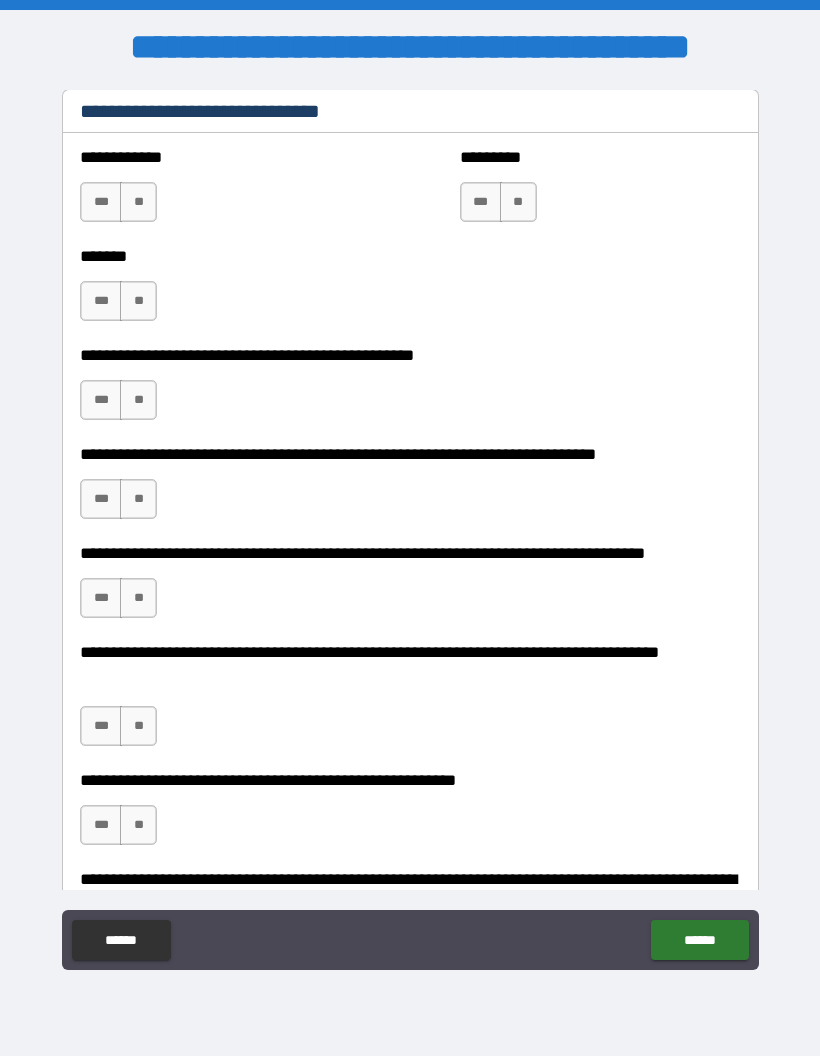 scroll, scrollTop: 1257, scrollLeft: 0, axis: vertical 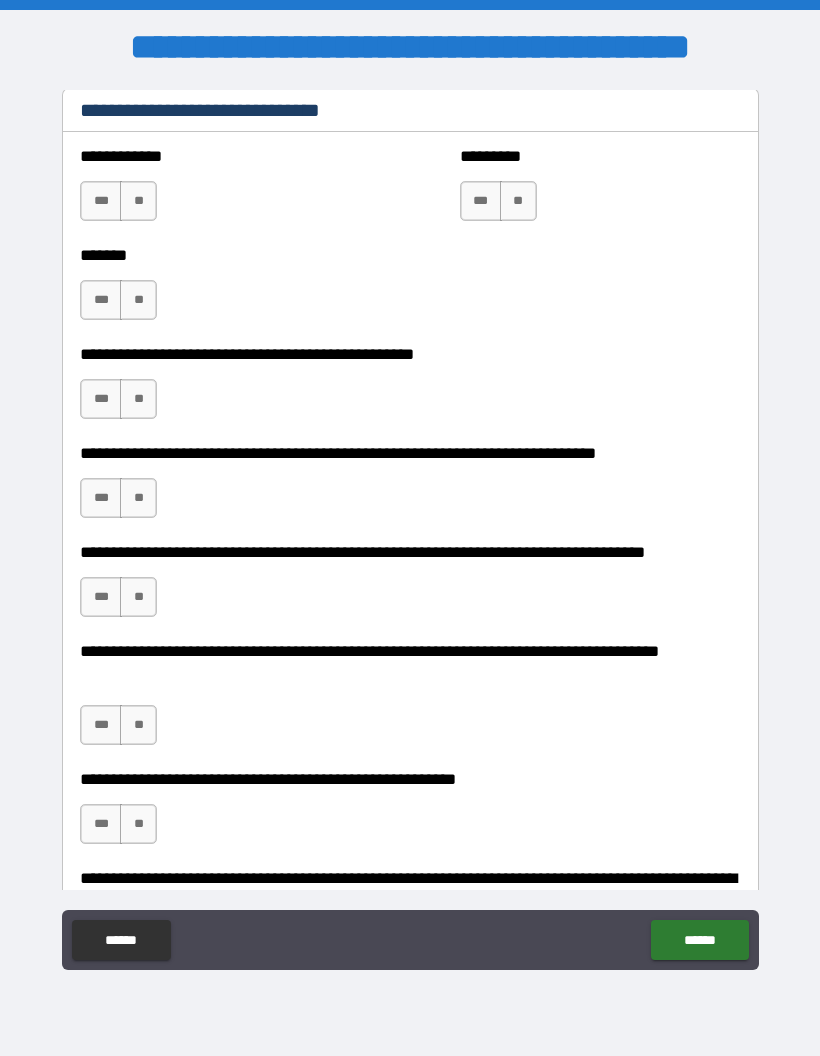 click on "**" at bounding box center [138, 399] 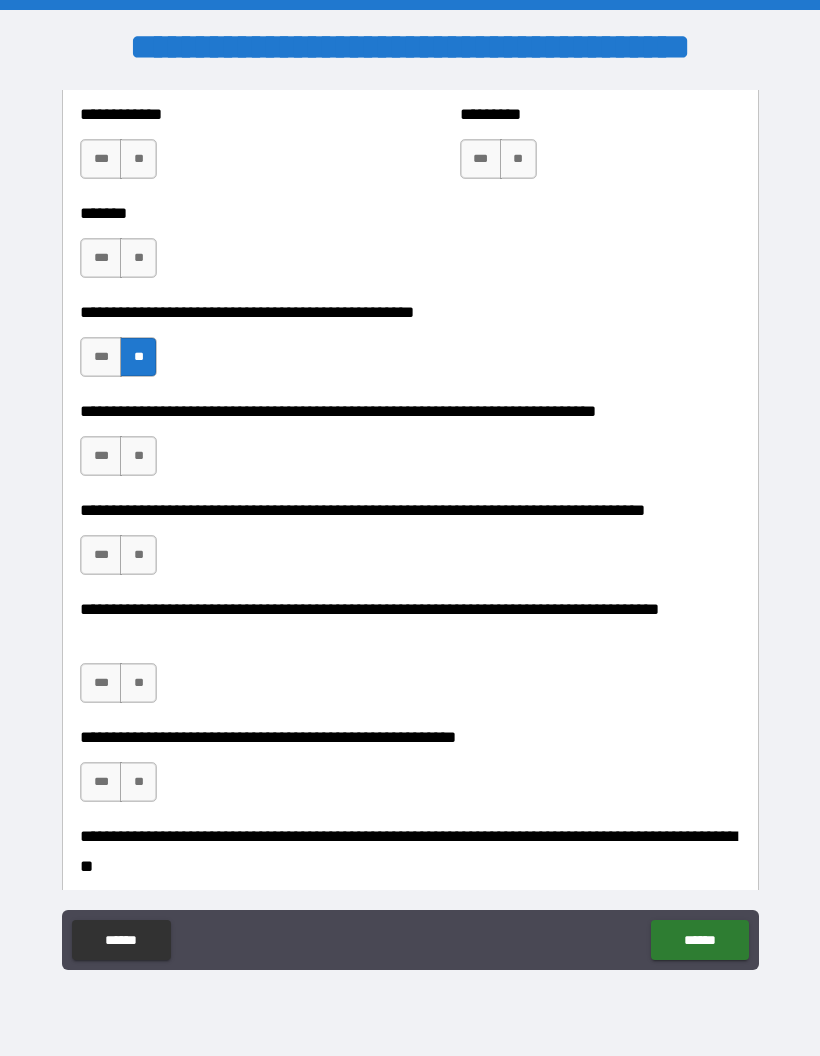 scroll, scrollTop: 1301, scrollLeft: 0, axis: vertical 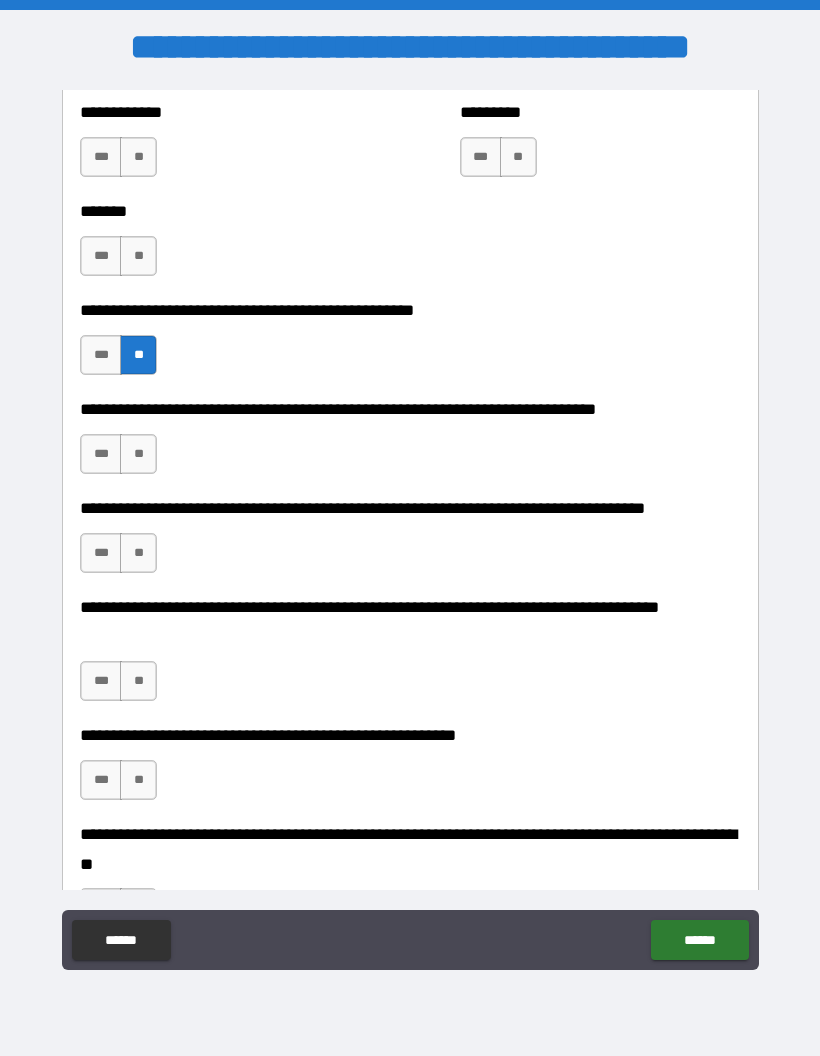 click on "**" at bounding box center [138, 454] 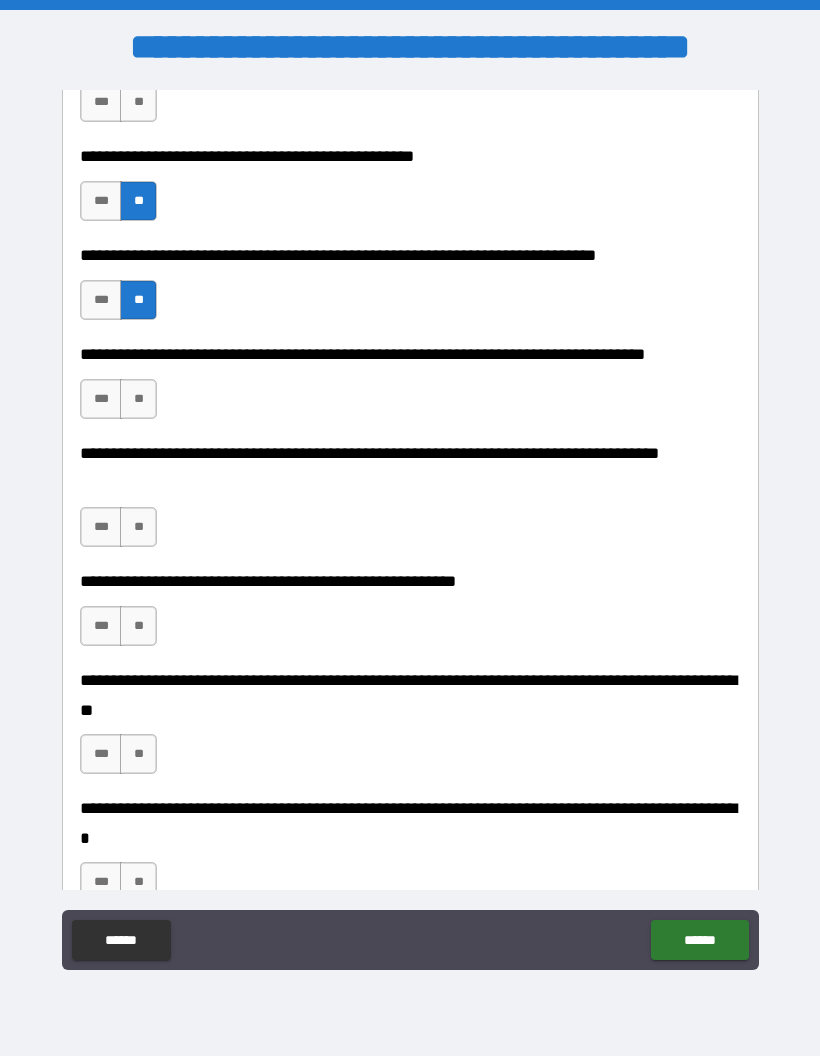 scroll, scrollTop: 1476, scrollLeft: 0, axis: vertical 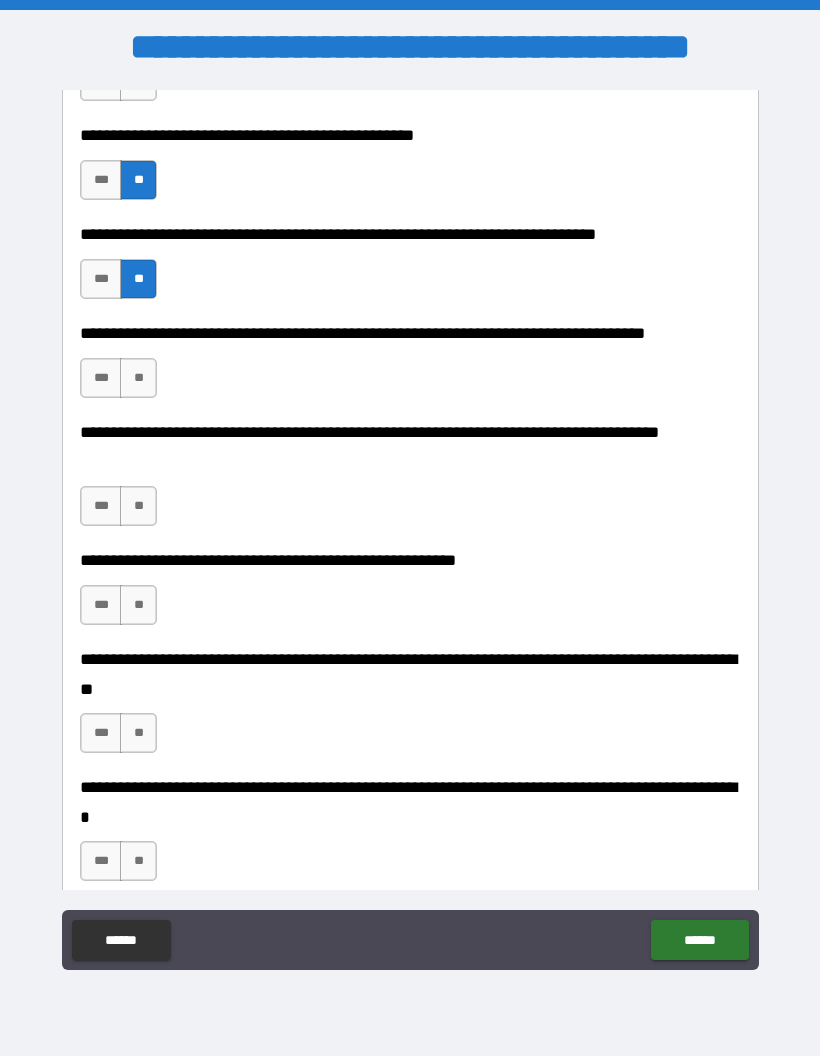 click on "***" at bounding box center (101, 378) 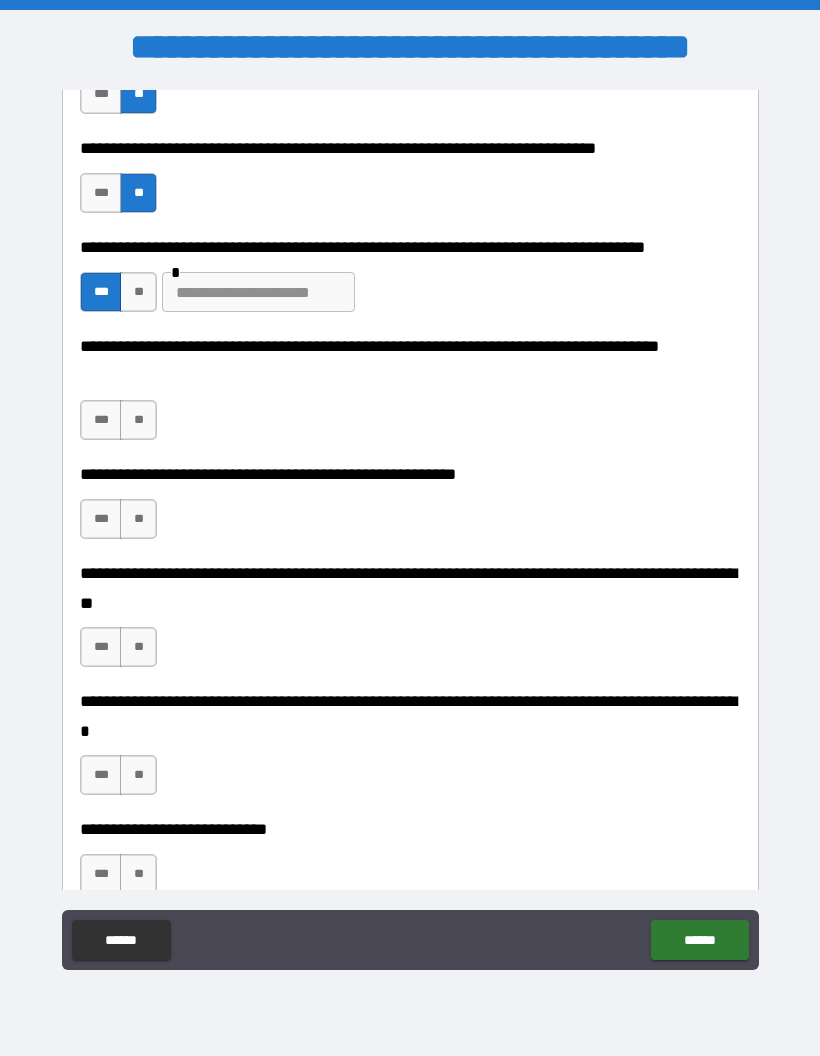scroll, scrollTop: 1567, scrollLeft: 0, axis: vertical 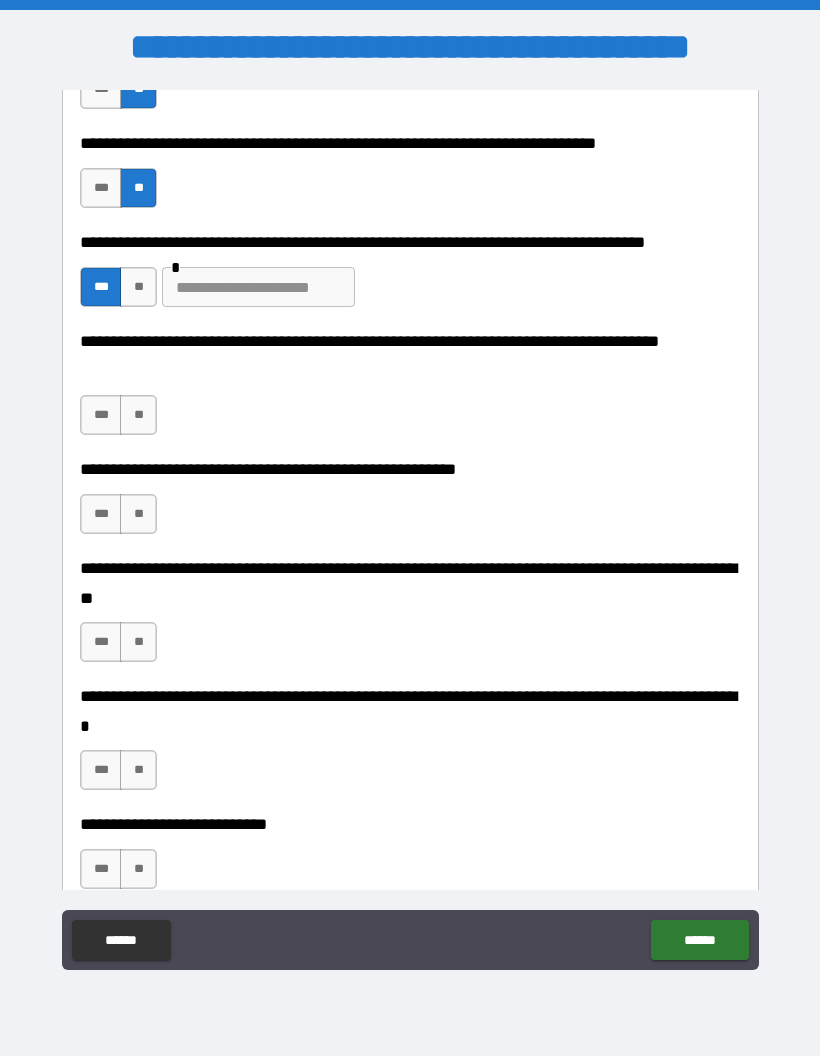 click on "**" at bounding box center (138, 415) 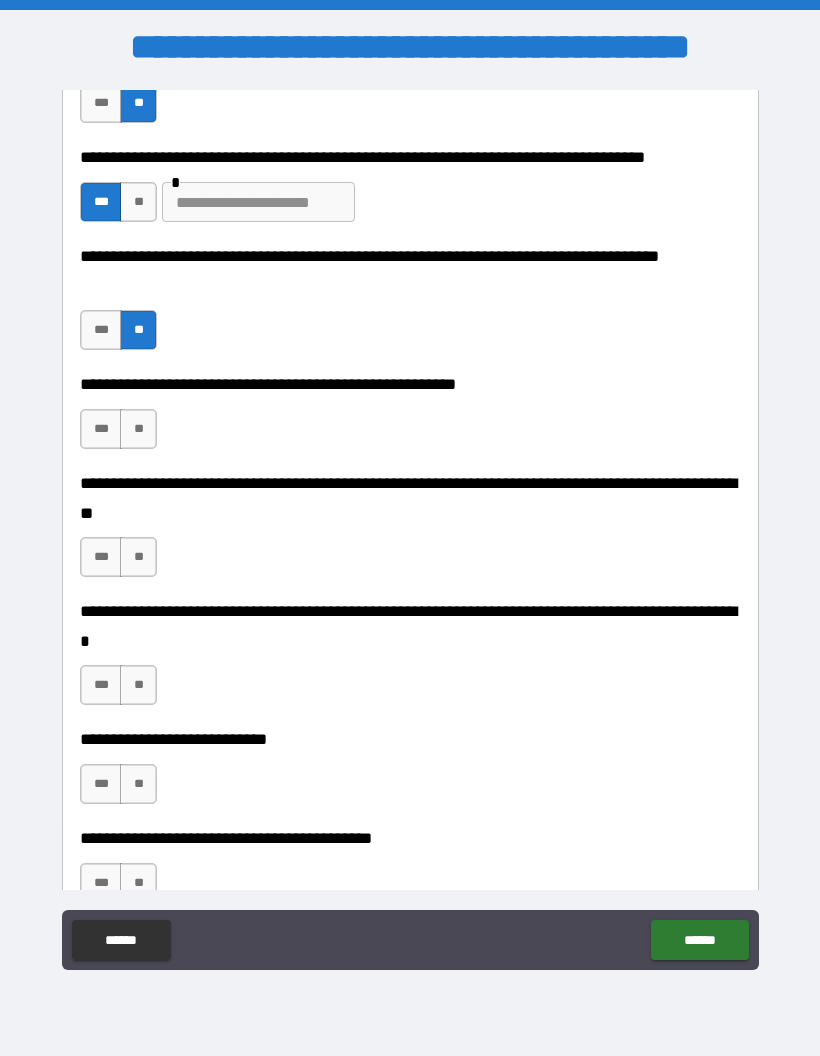 scroll, scrollTop: 1653, scrollLeft: 0, axis: vertical 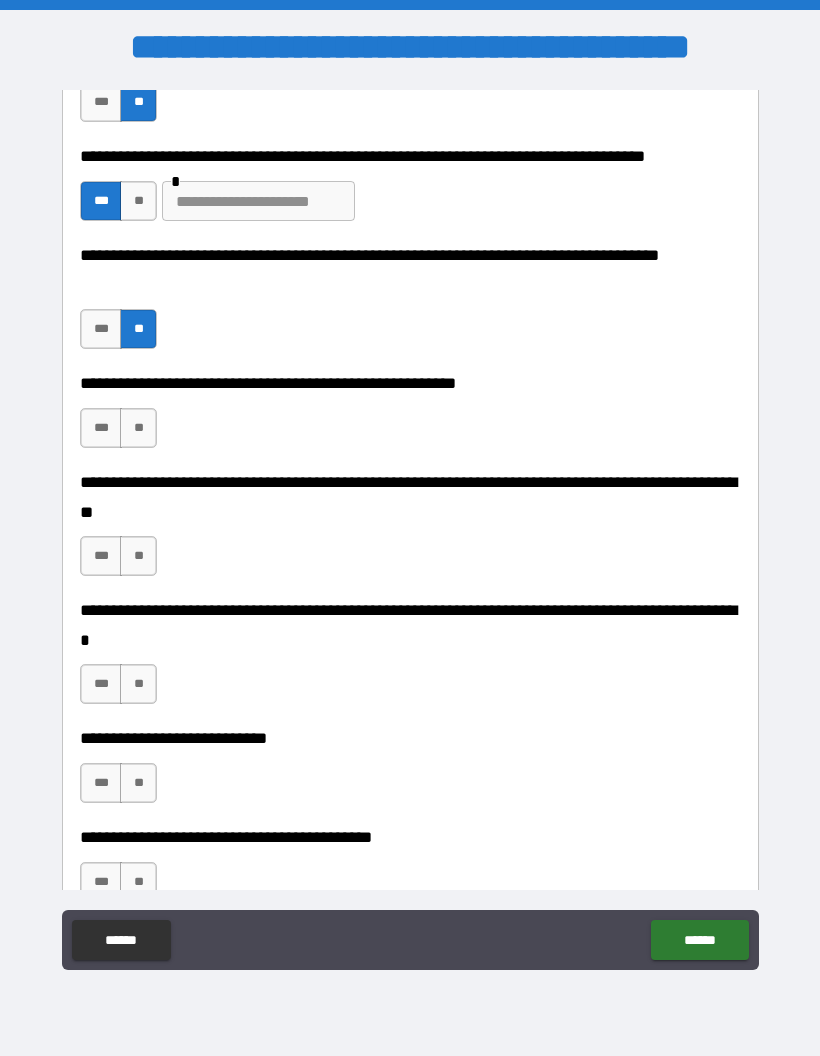 click on "**" at bounding box center (138, 428) 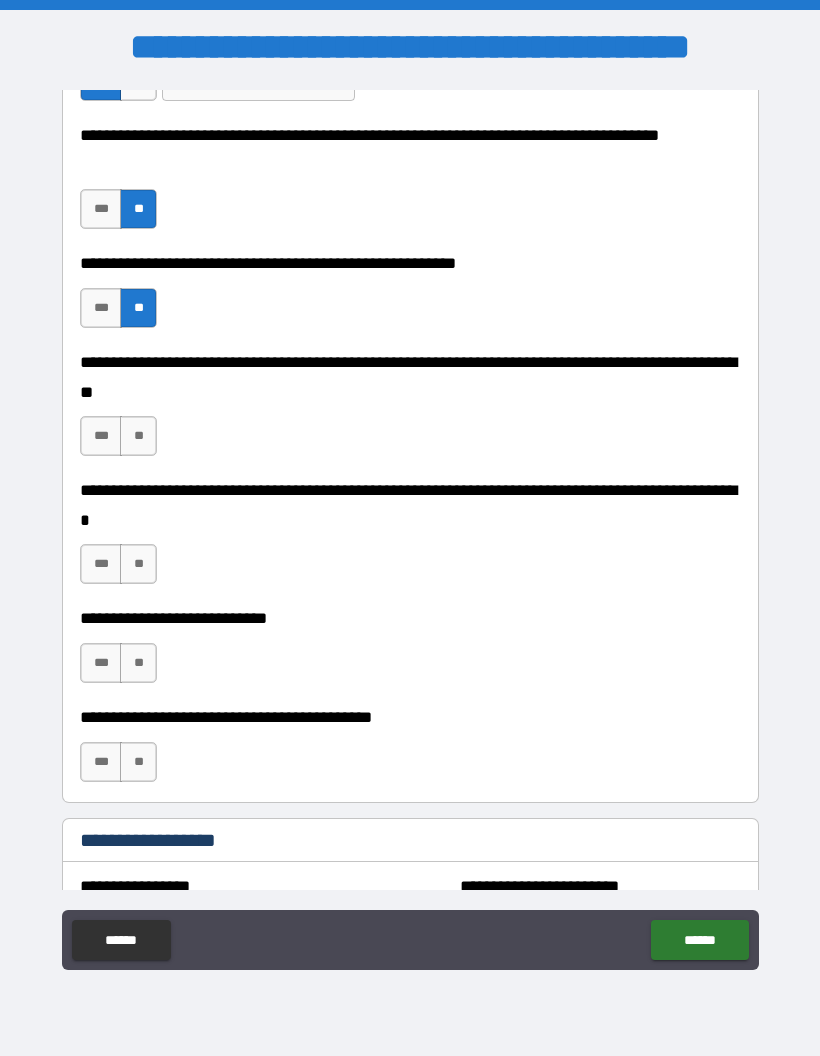 scroll, scrollTop: 1778, scrollLeft: 0, axis: vertical 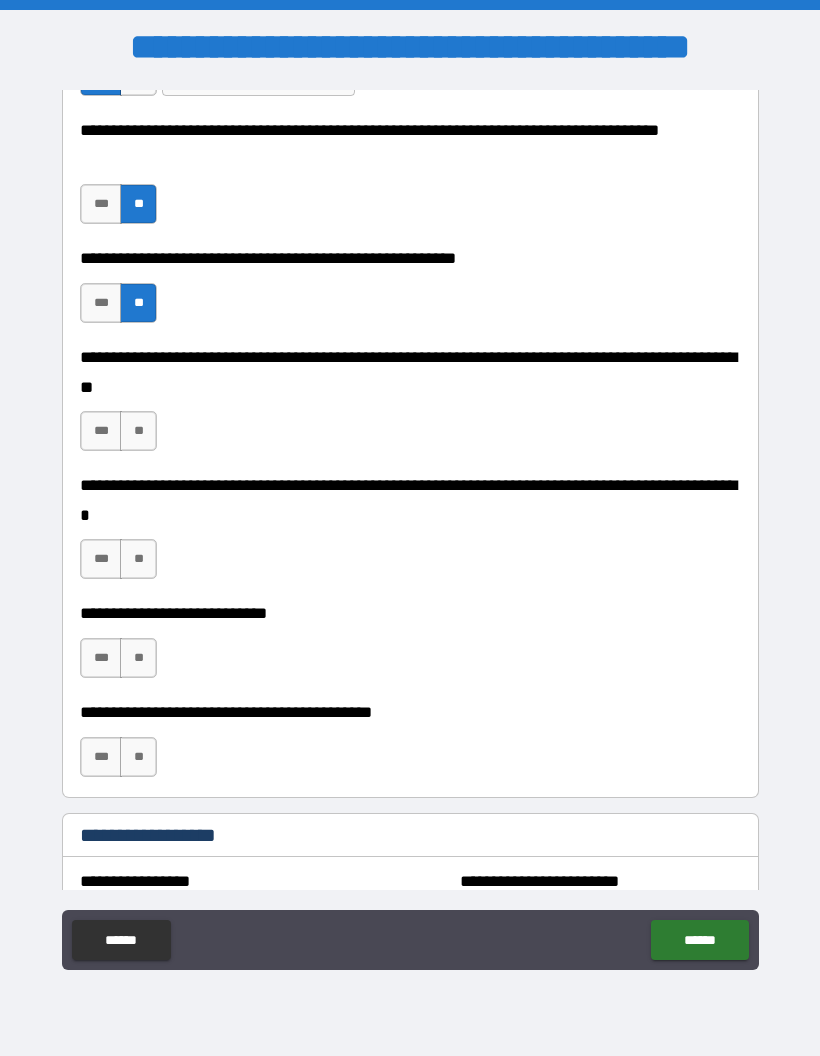 click on "**" at bounding box center (138, 431) 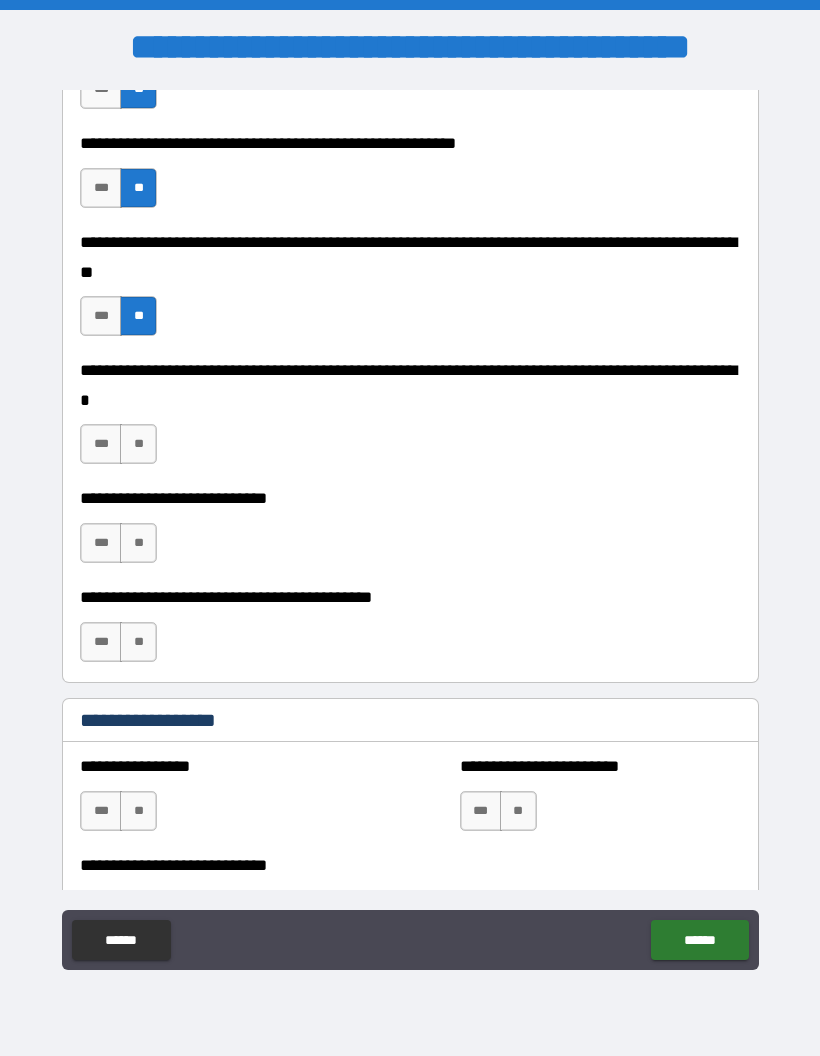 scroll, scrollTop: 1895, scrollLeft: 0, axis: vertical 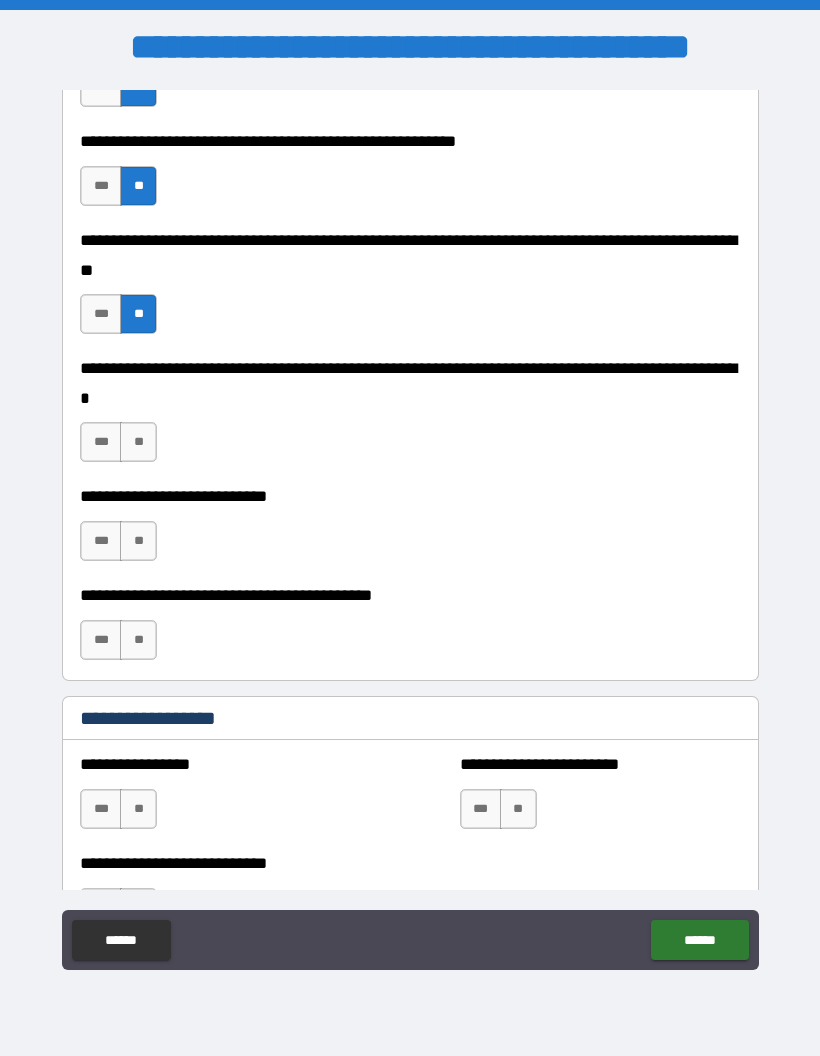 click on "***" at bounding box center [101, 442] 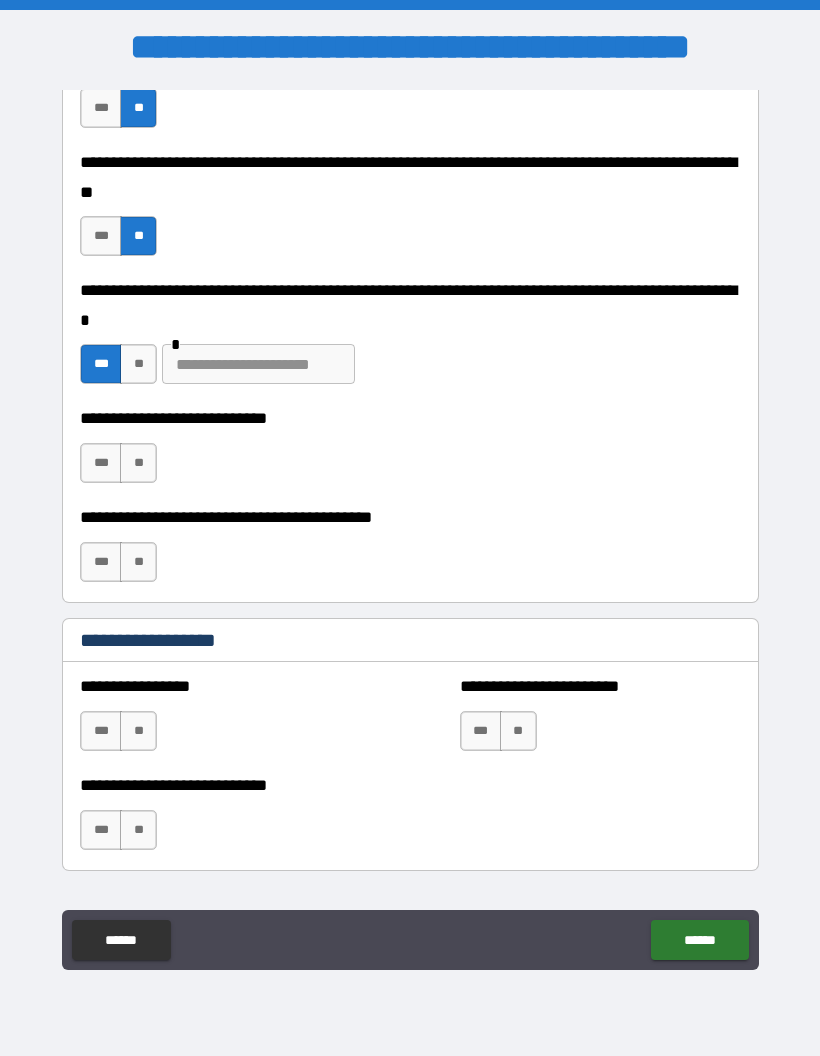 scroll, scrollTop: 1975, scrollLeft: 0, axis: vertical 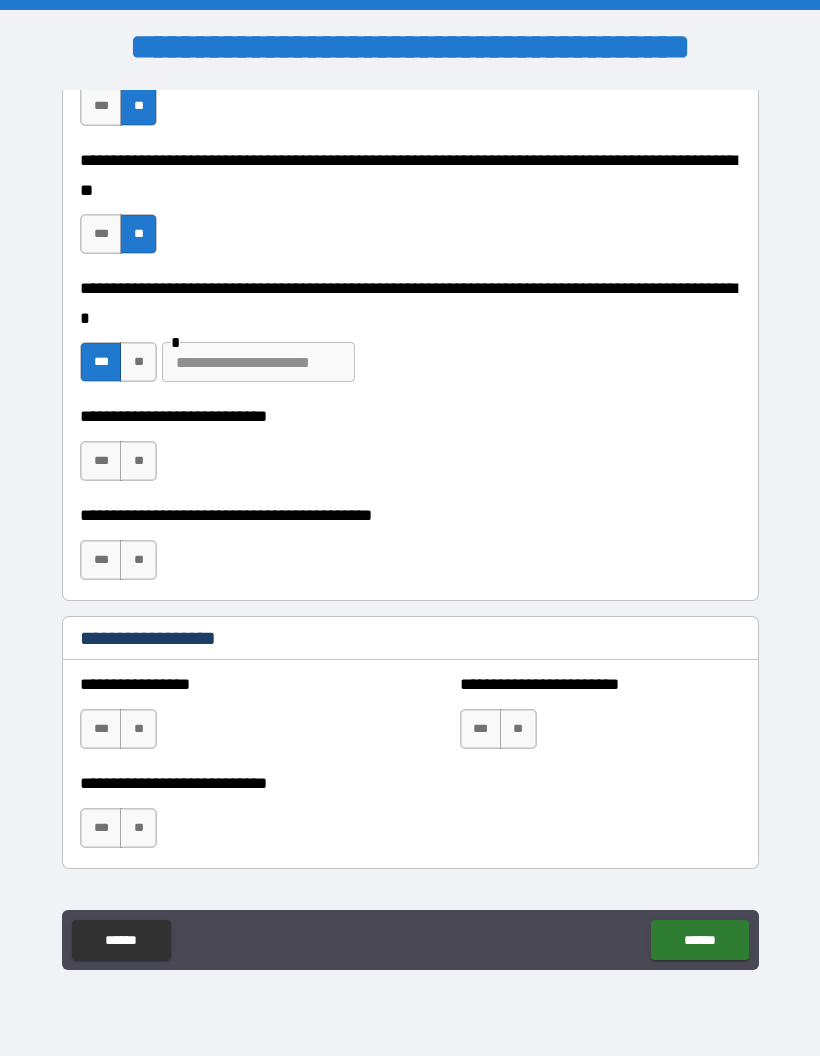 click on "**" at bounding box center (138, 461) 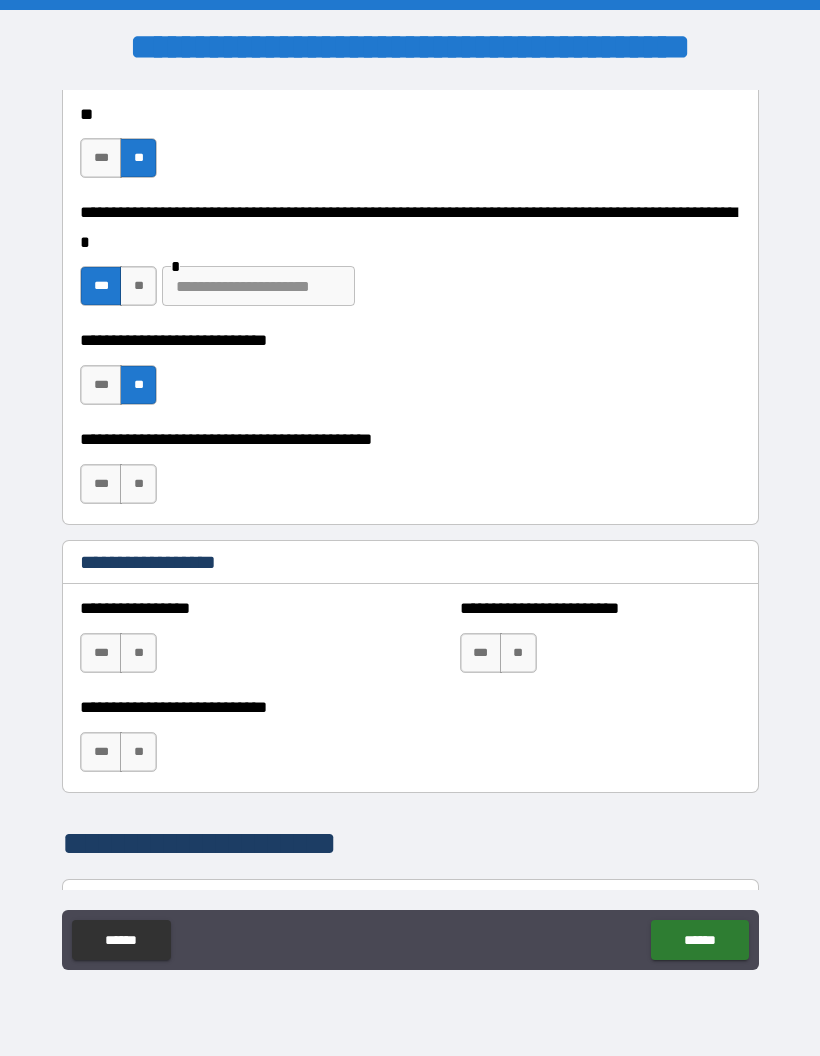 scroll, scrollTop: 2052, scrollLeft: 0, axis: vertical 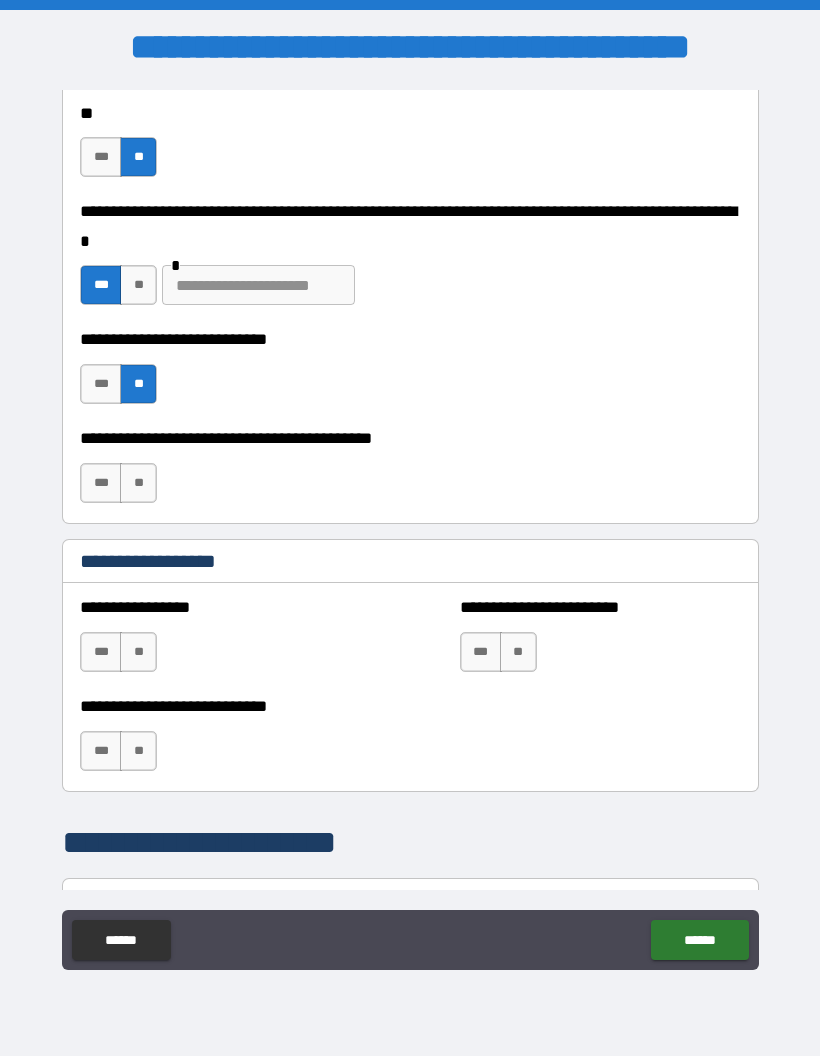 click on "**" at bounding box center (138, 483) 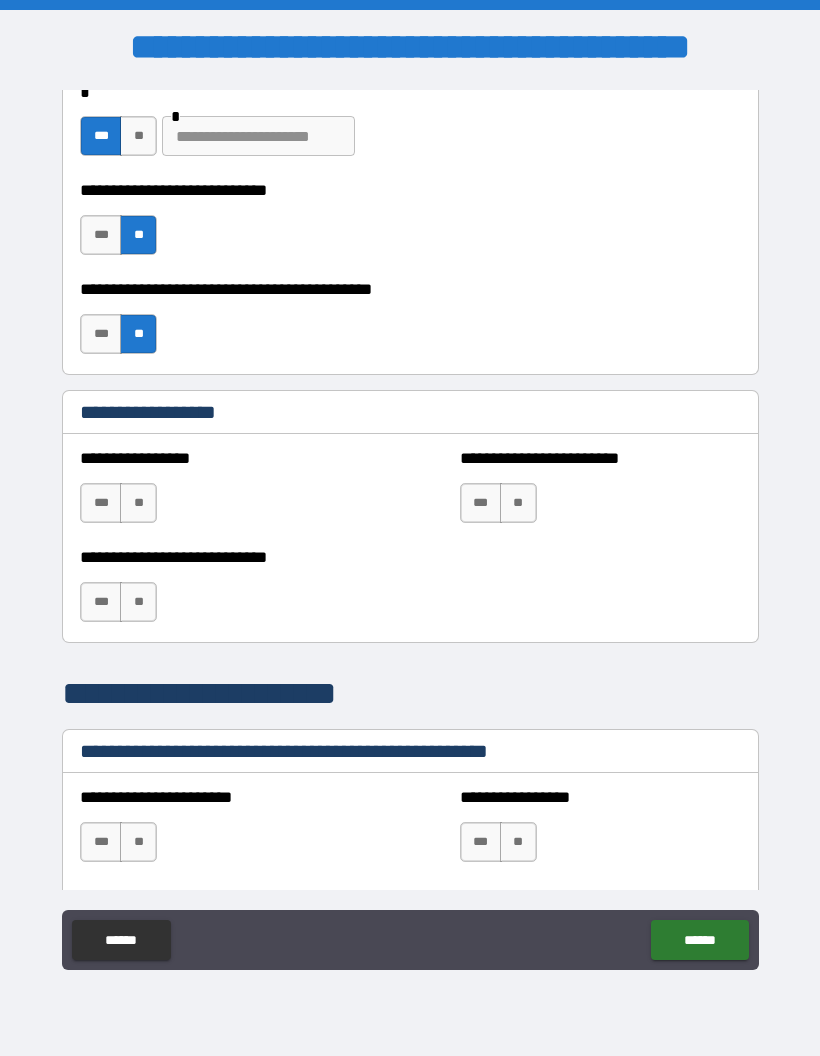 scroll, scrollTop: 2216, scrollLeft: 0, axis: vertical 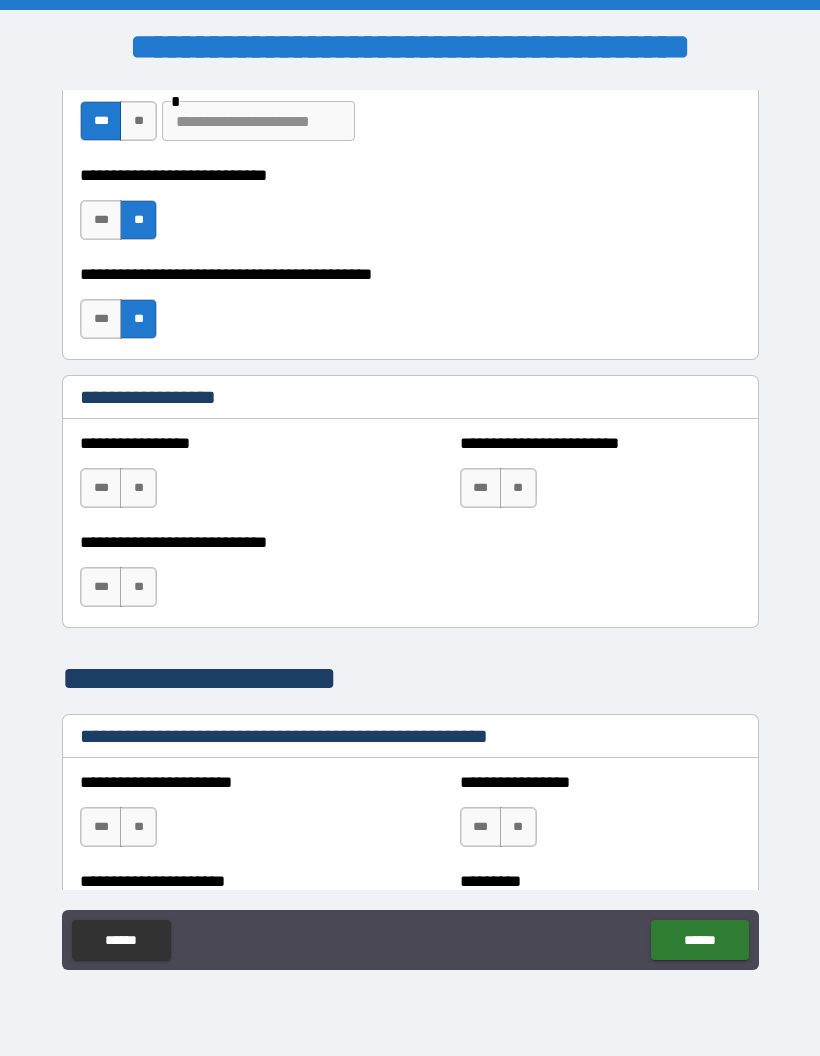 click on "**" at bounding box center [138, 488] 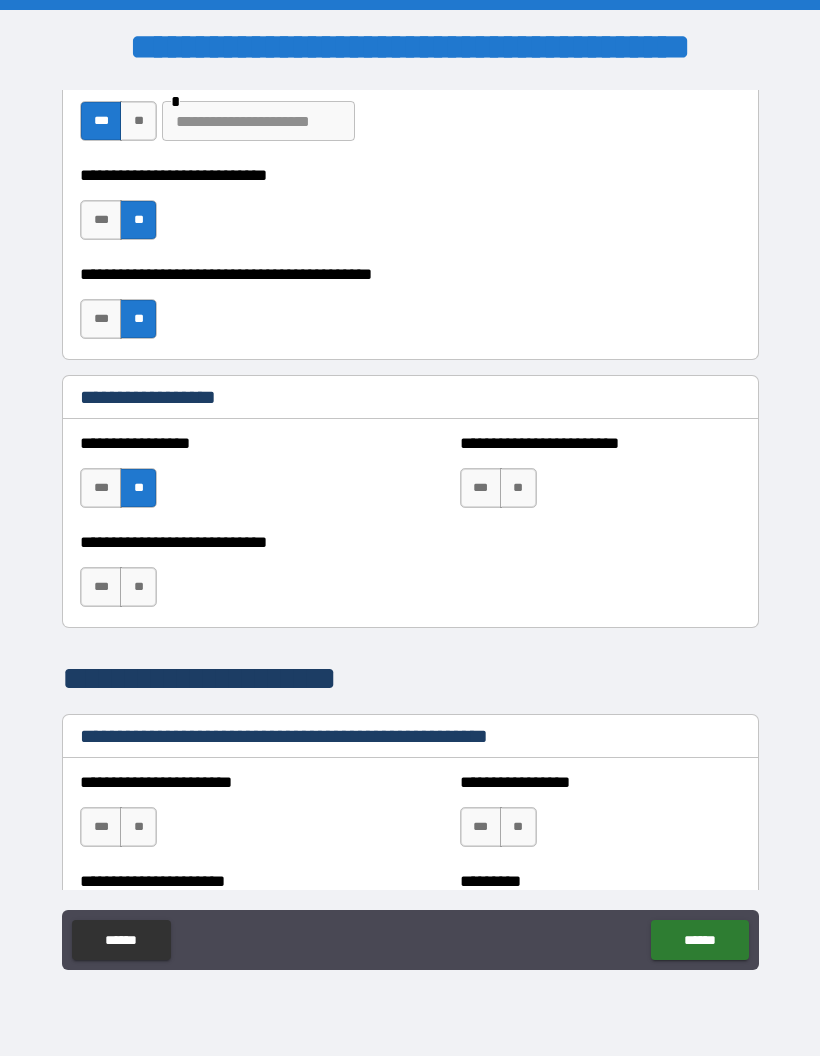 click on "**" at bounding box center (138, 587) 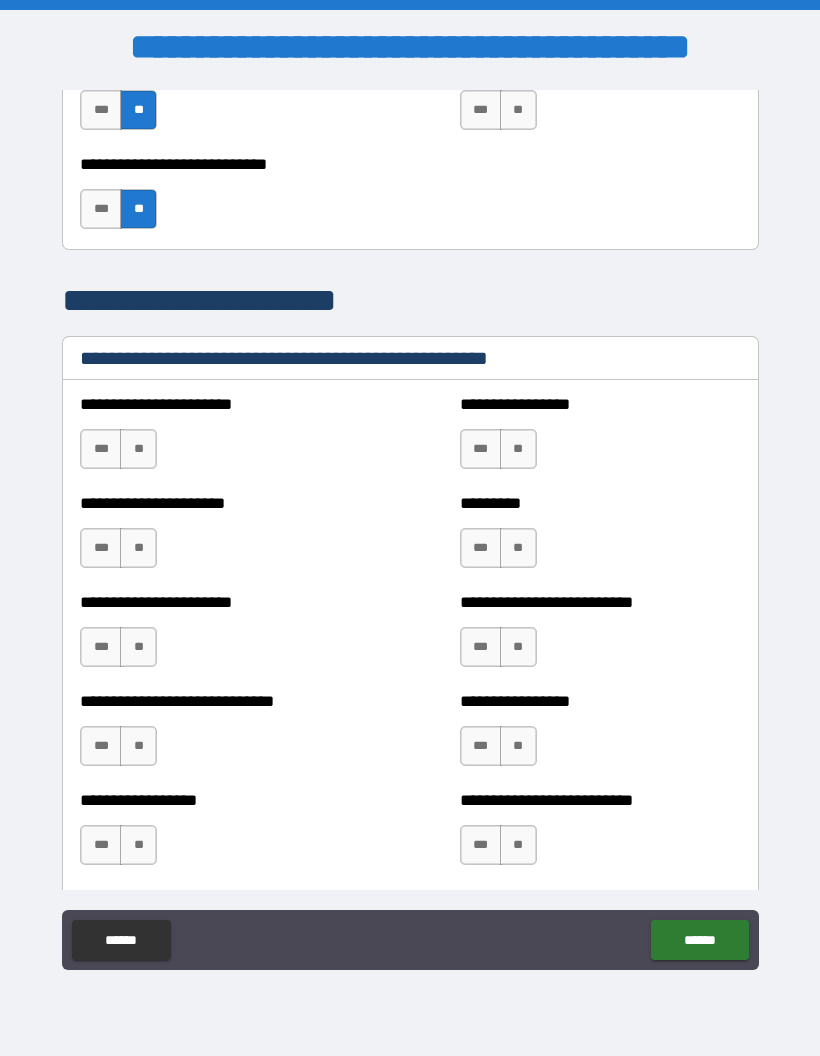 scroll, scrollTop: 2595, scrollLeft: 0, axis: vertical 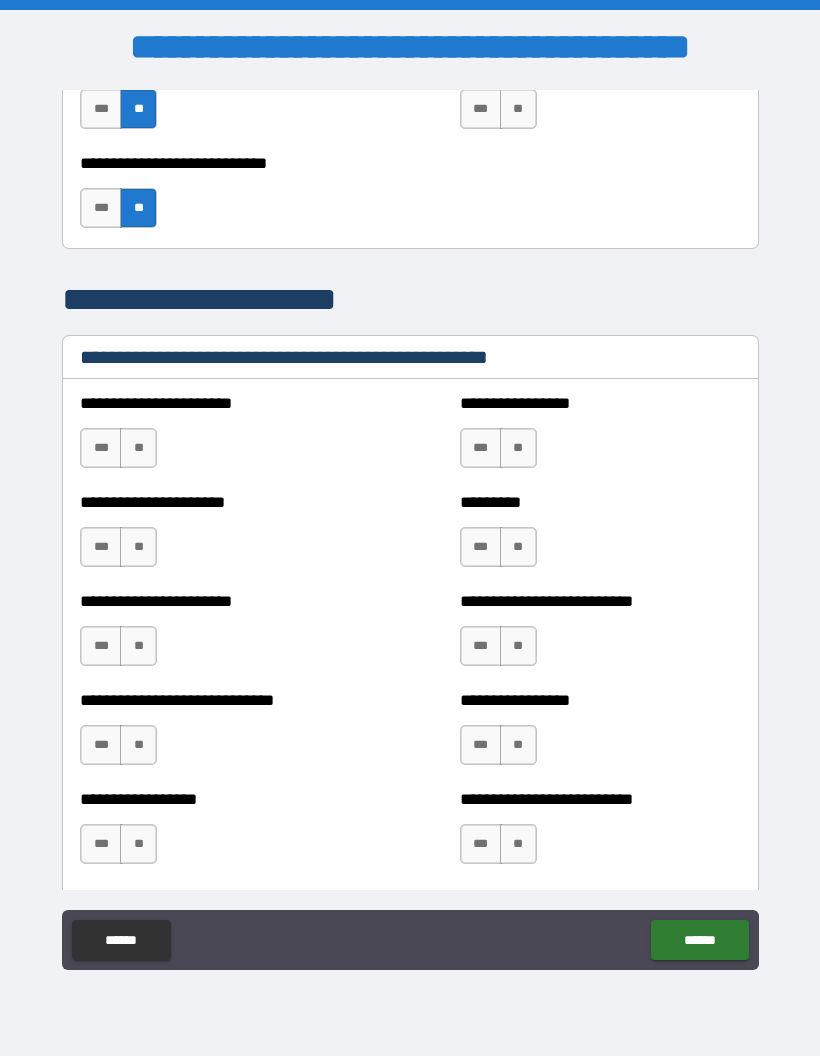 click on "**" at bounding box center (138, 448) 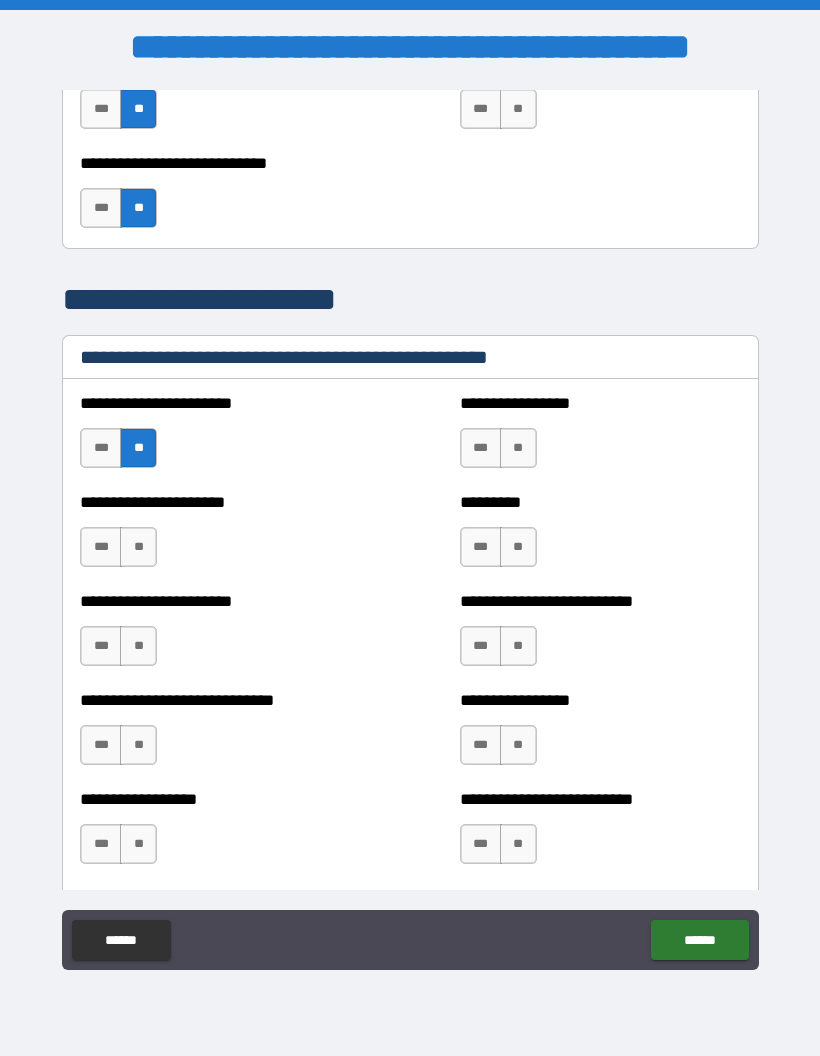 click on "**" at bounding box center (138, 547) 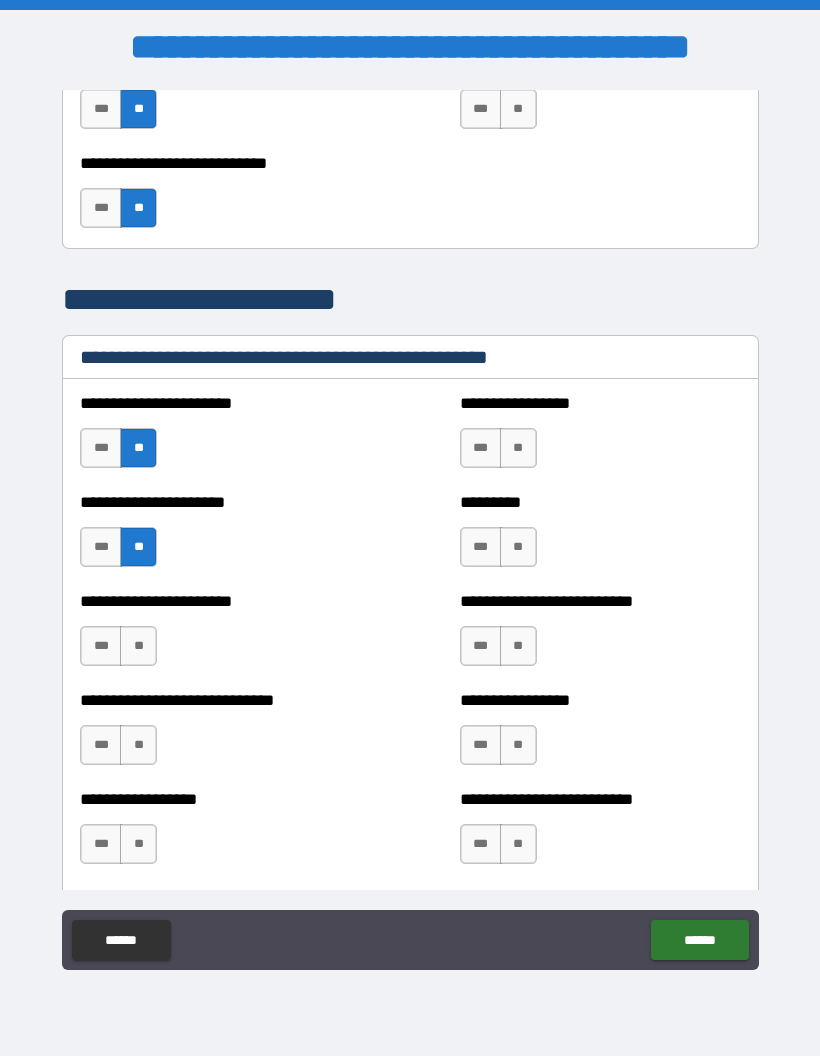 click on "**" at bounding box center (138, 646) 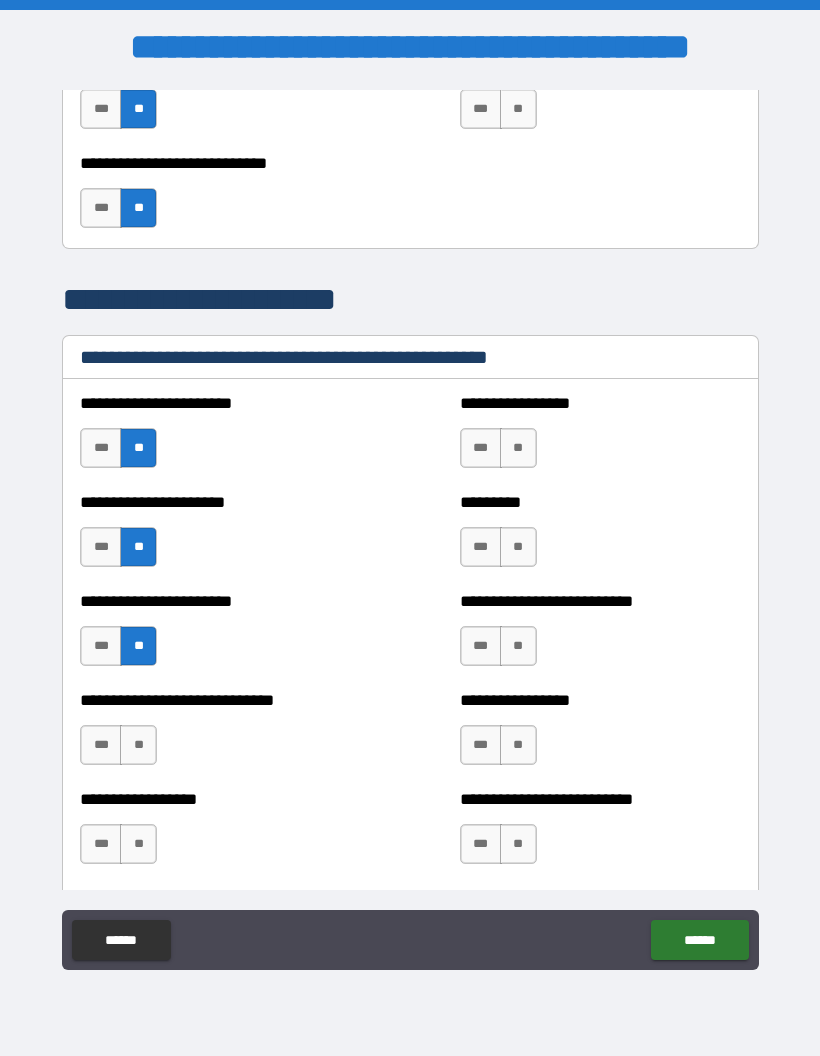 click on "**" at bounding box center (138, 745) 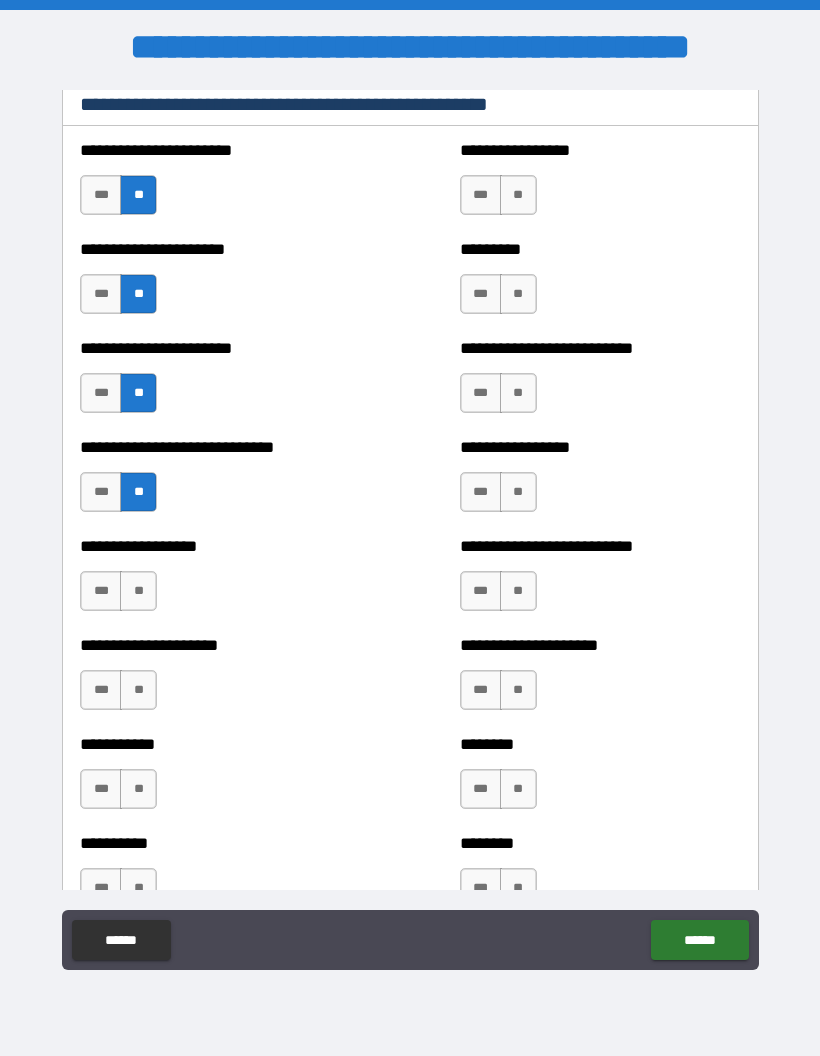 scroll, scrollTop: 2851, scrollLeft: 0, axis: vertical 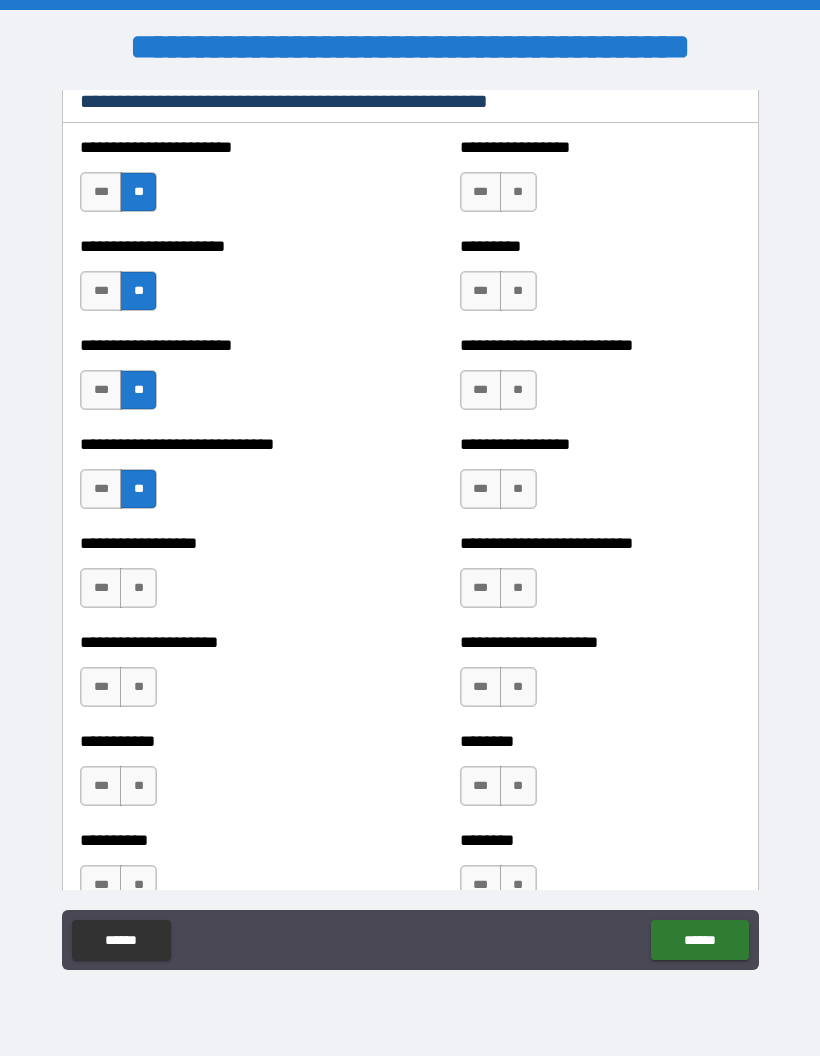 click on "**" at bounding box center (138, 588) 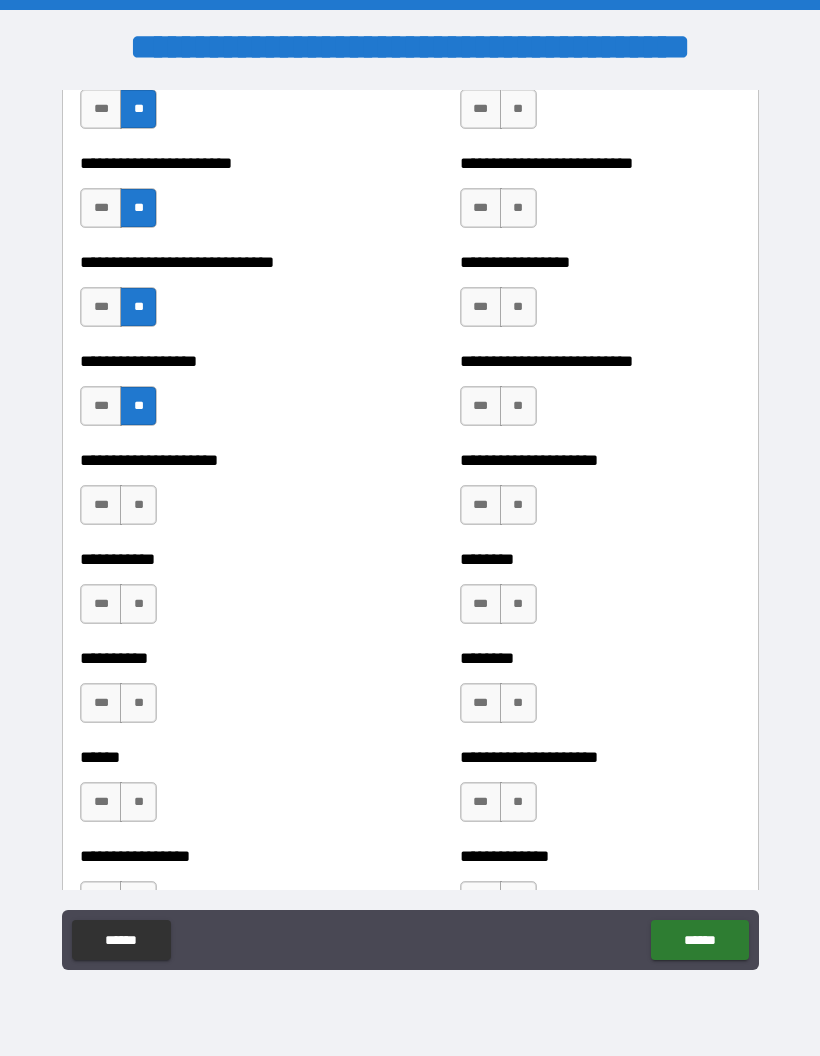 scroll, scrollTop: 3038, scrollLeft: 0, axis: vertical 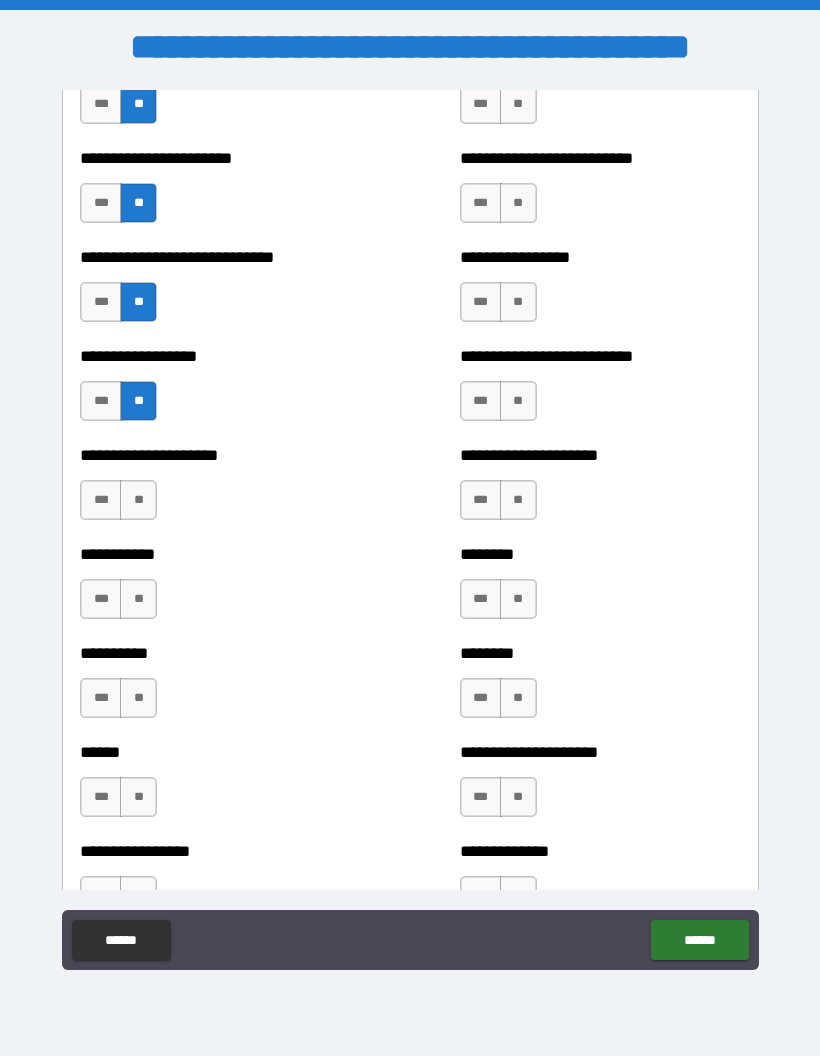 click on "**" at bounding box center [138, 500] 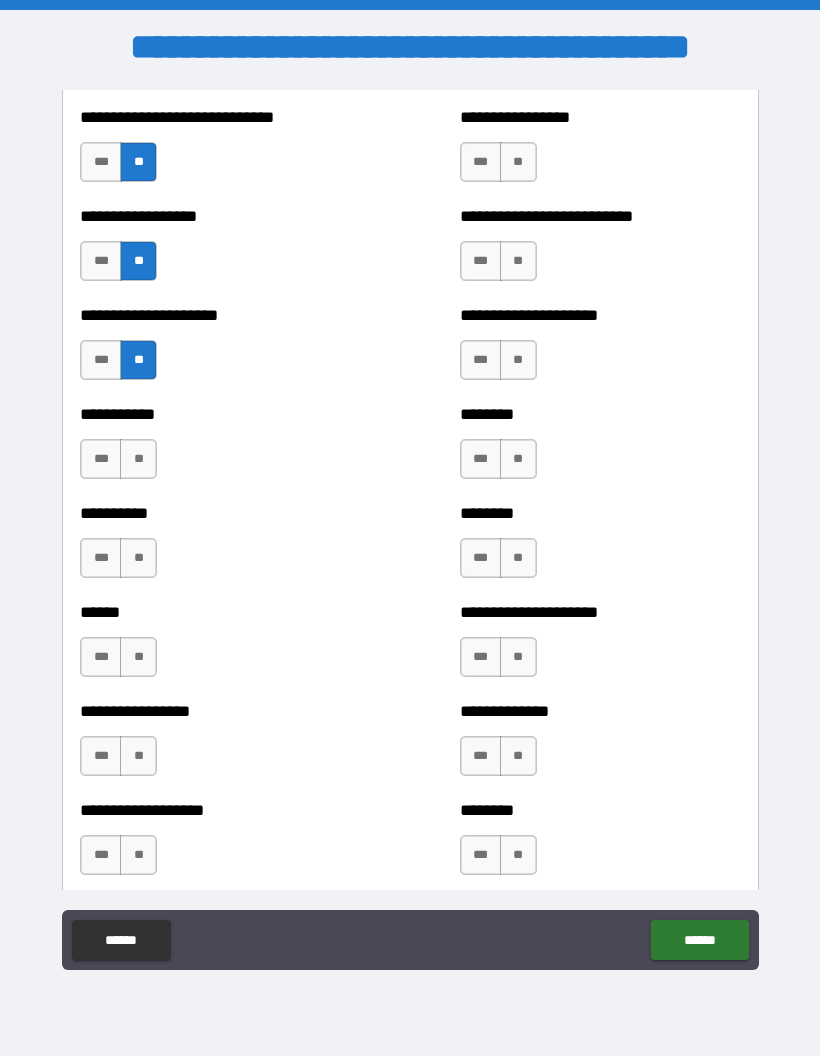 scroll, scrollTop: 3179, scrollLeft: 0, axis: vertical 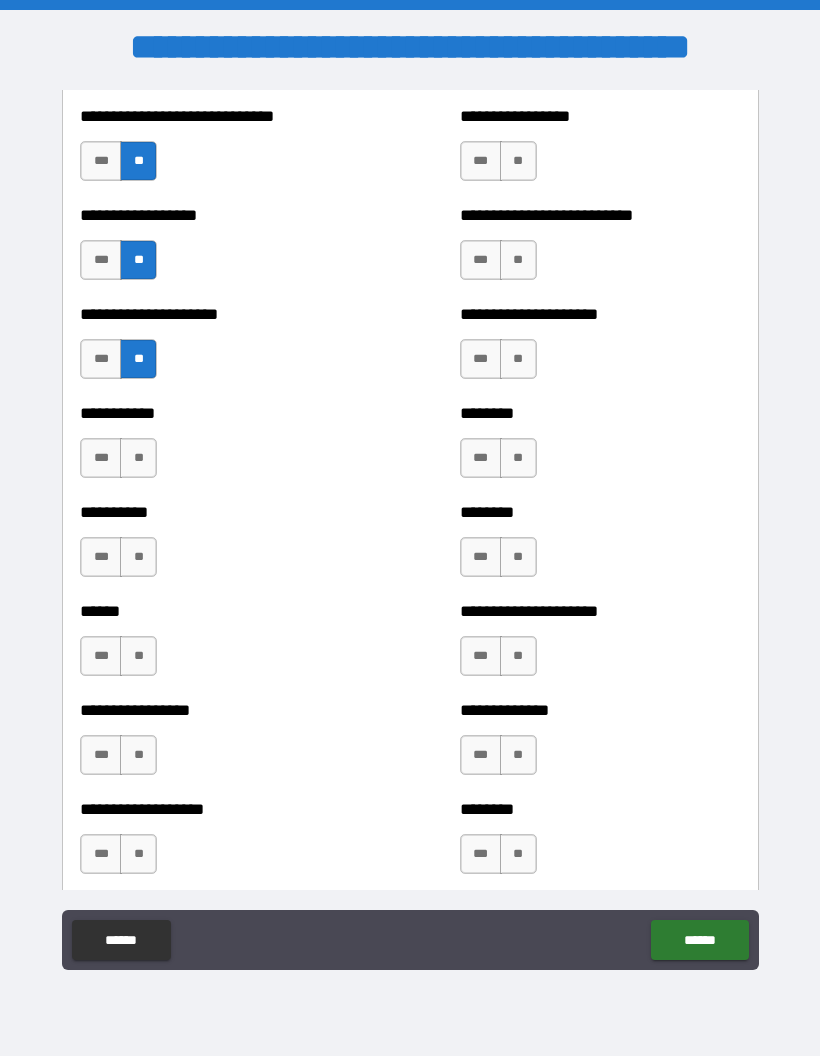 click on "***" at bounding box center [101, 458] 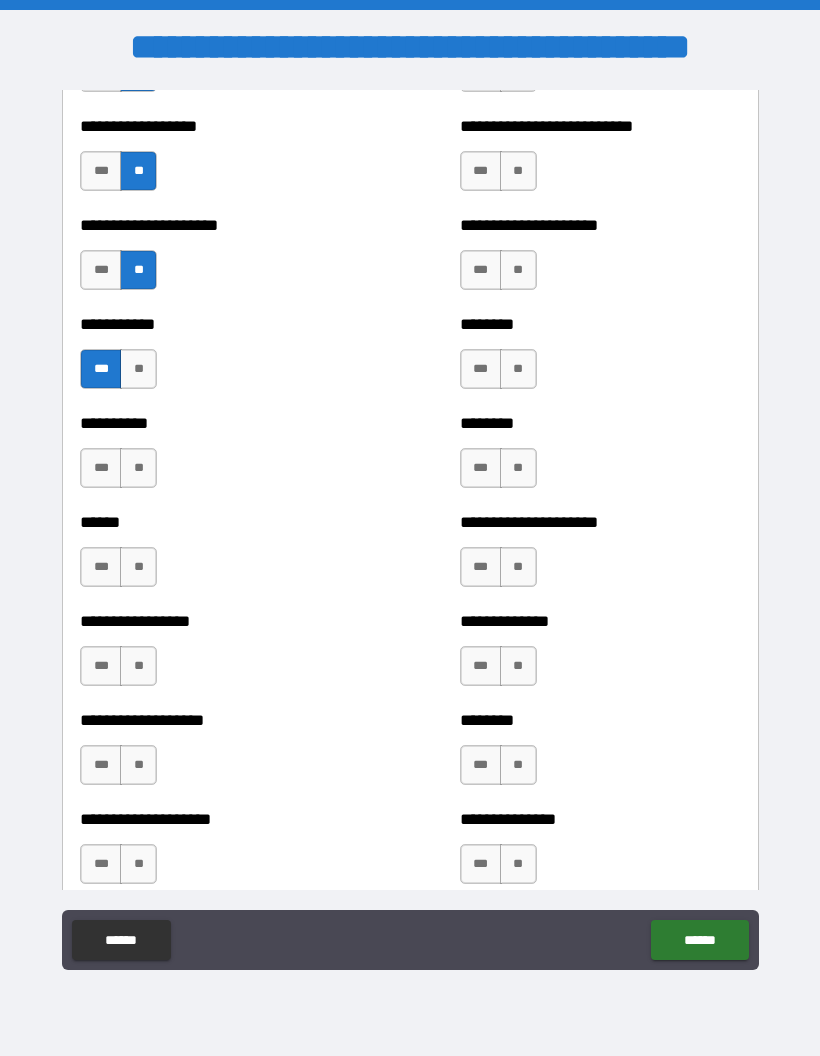 scroll, scrollTop: 3269, scrollLeft: 0, axis: vertical 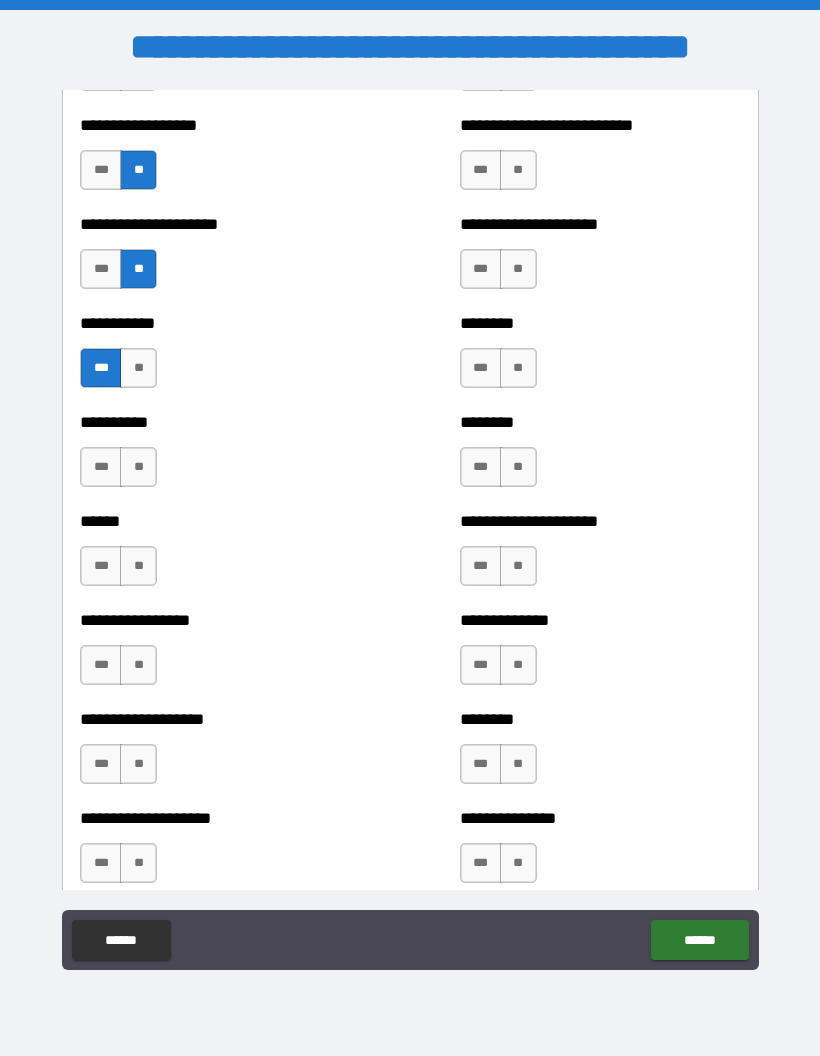 click on "**" at bounding box center [138, 467] 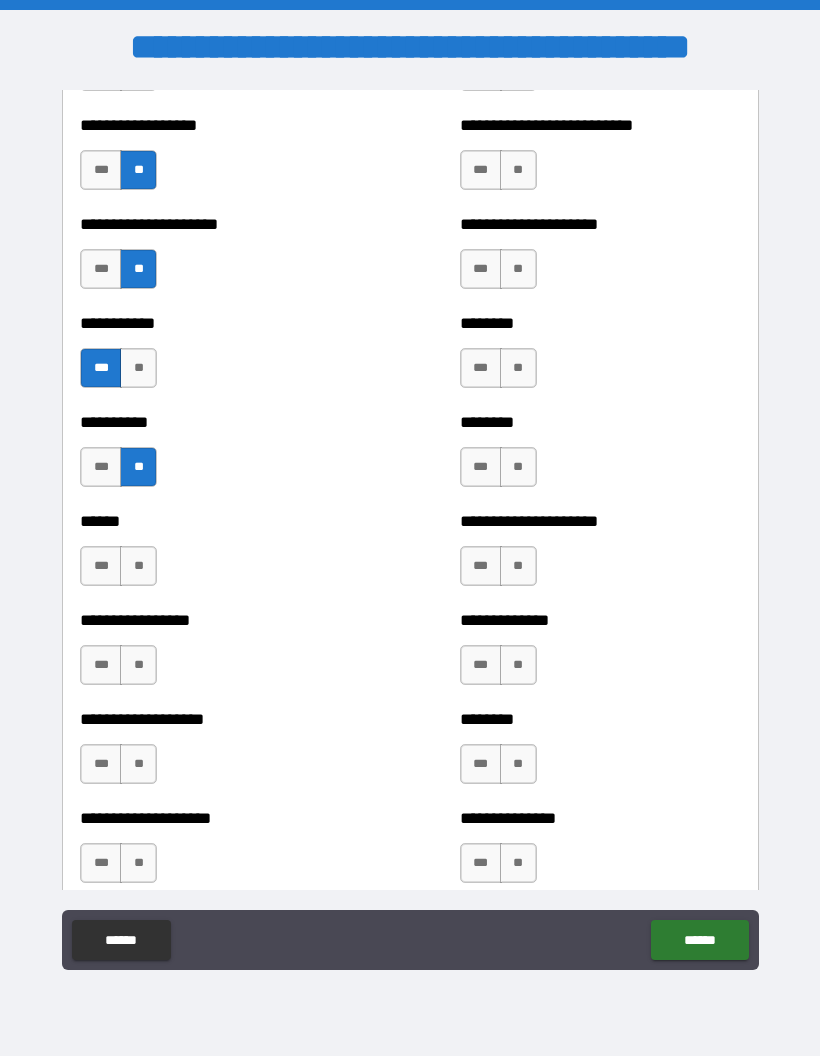click on "**" at bounding box center (138, 566) 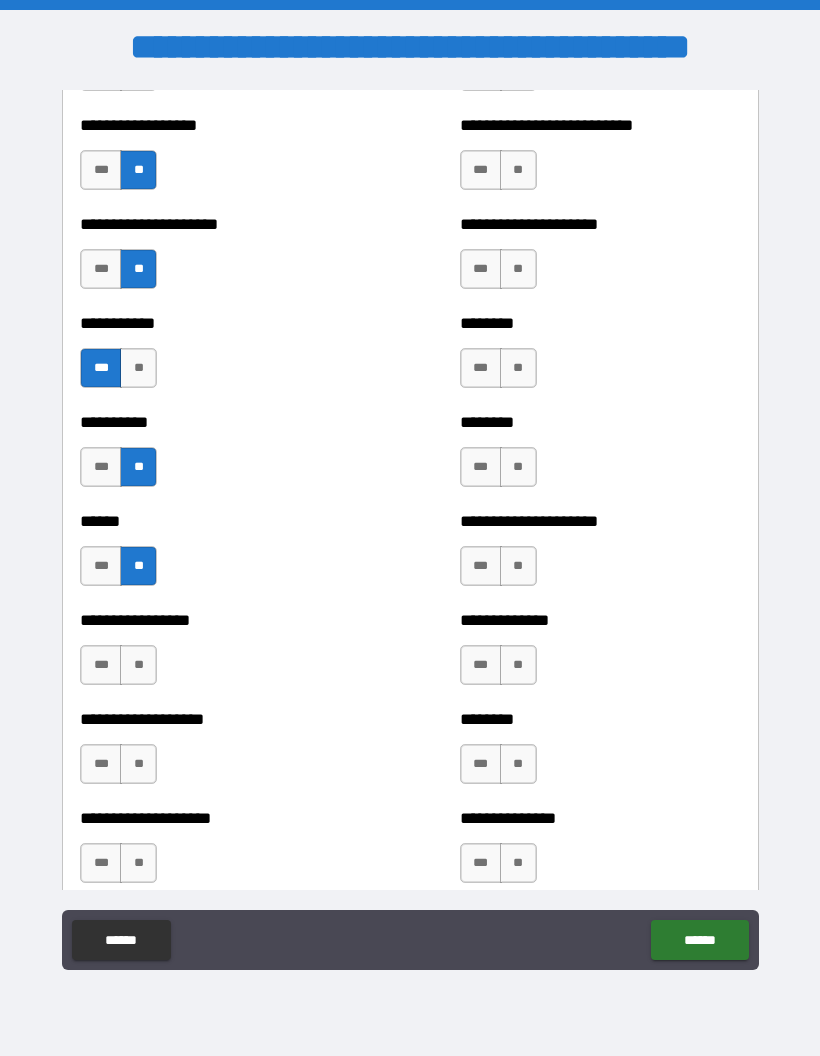 click on "**" at bounding box center (138, 665) 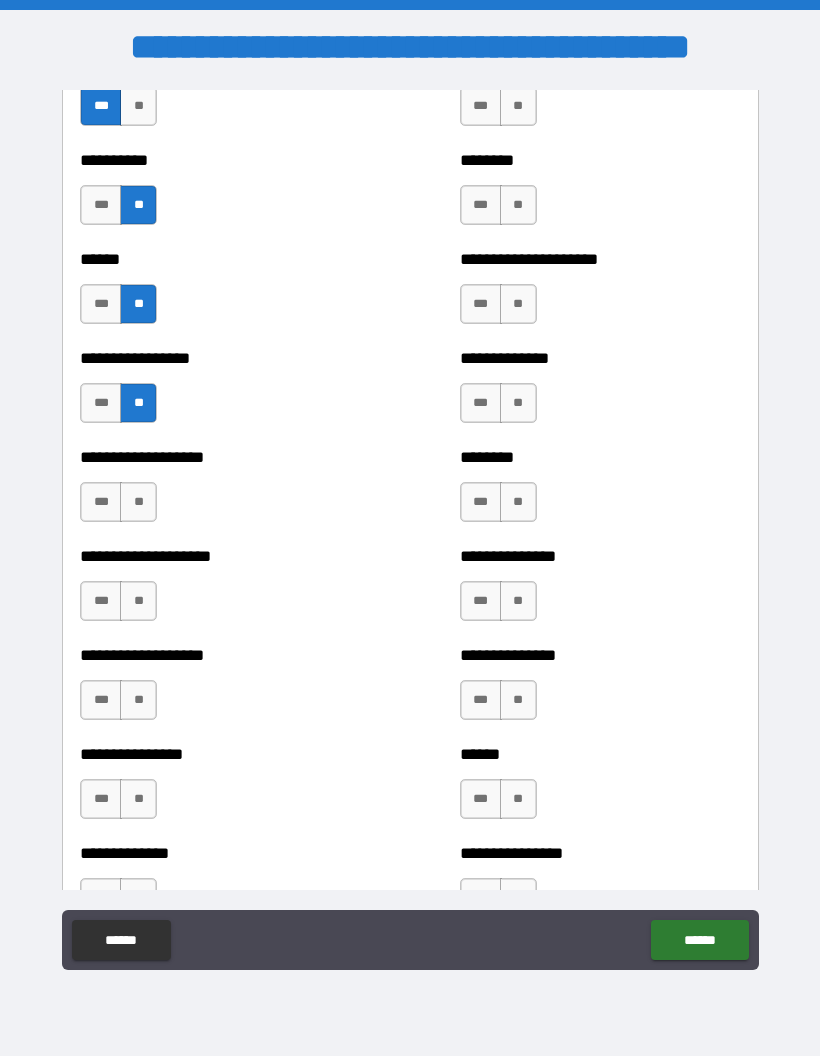 scroll, scrollTop: 3537, scrollLeft: 0, axis: vertical 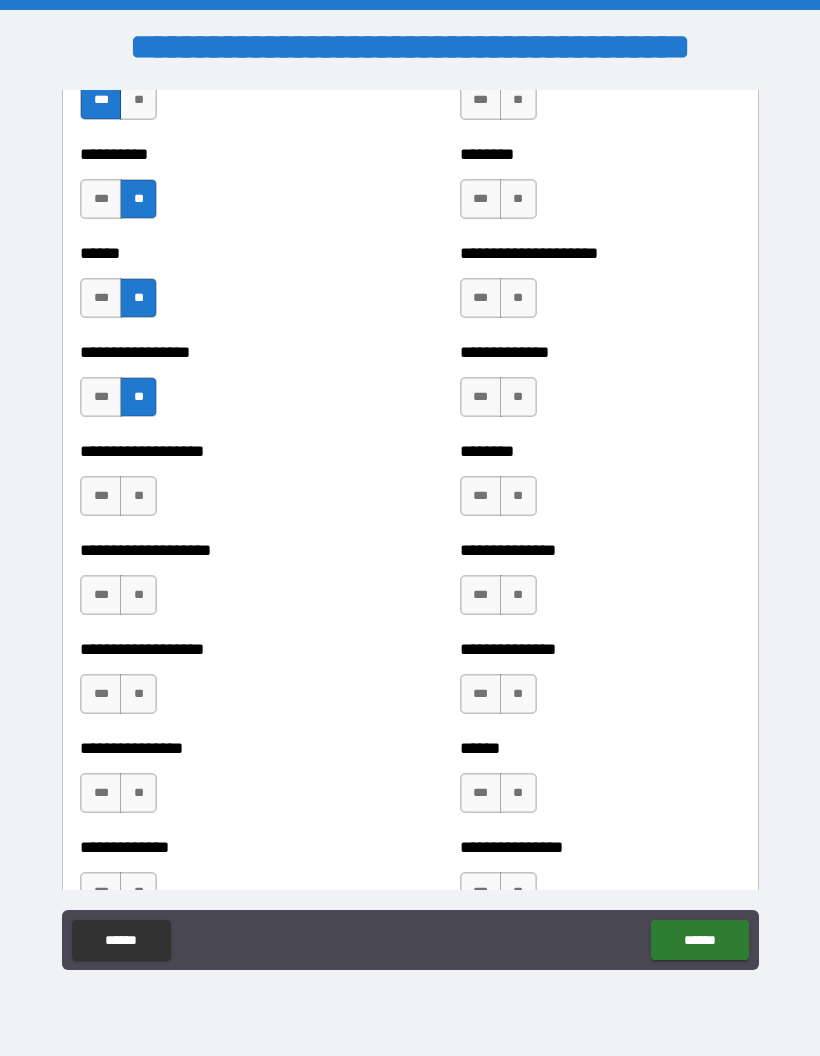 click on "**" at bounding box center (138, 496) 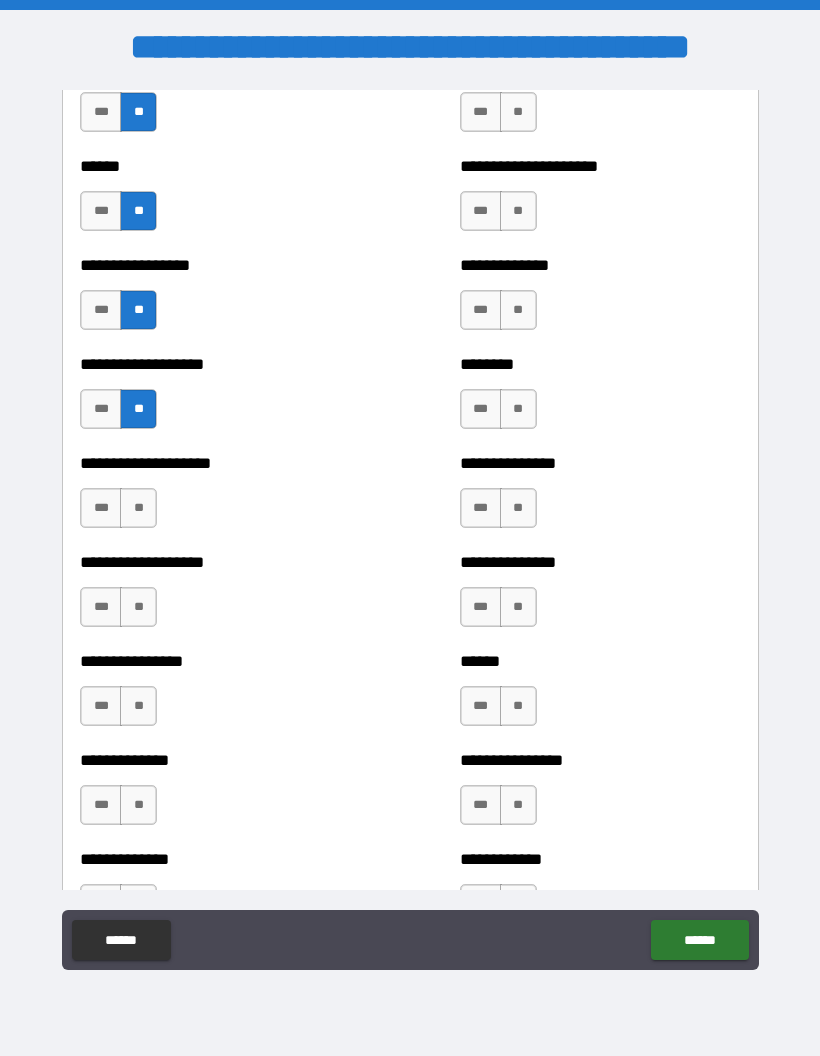 scroll, scrollTop: 3625, scrollLeft: 0, axis: vertical 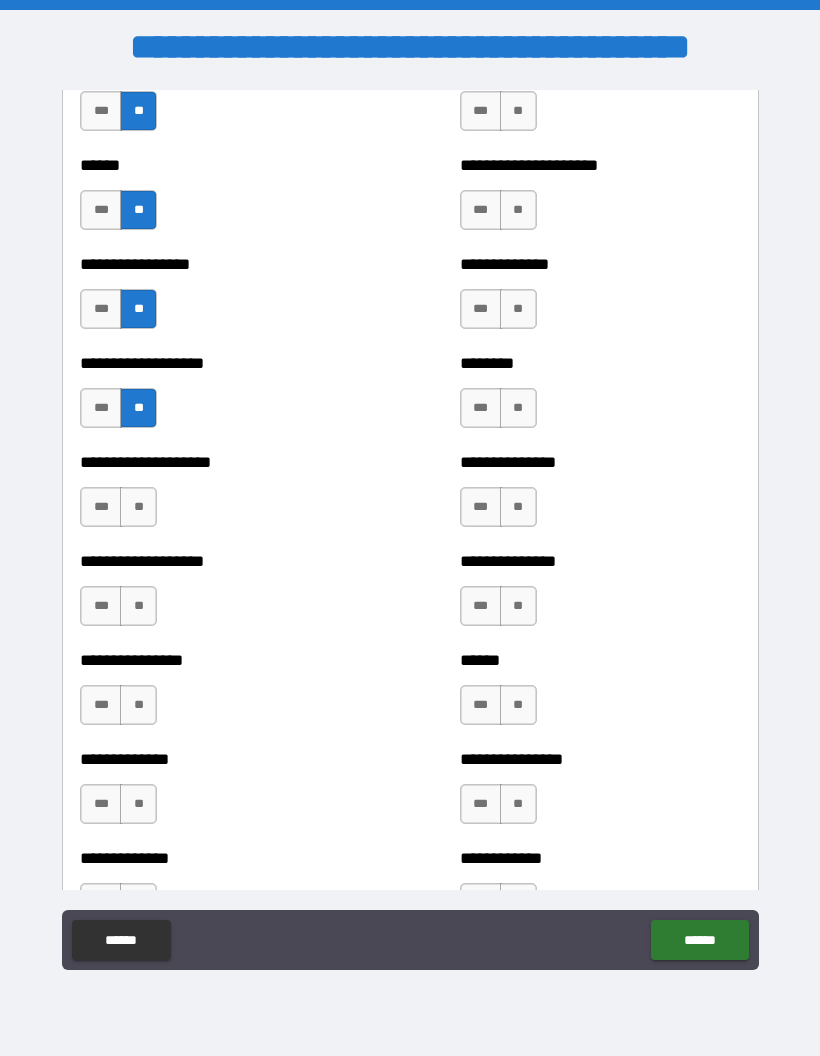 click on "**" at bounding box center (138, 408) 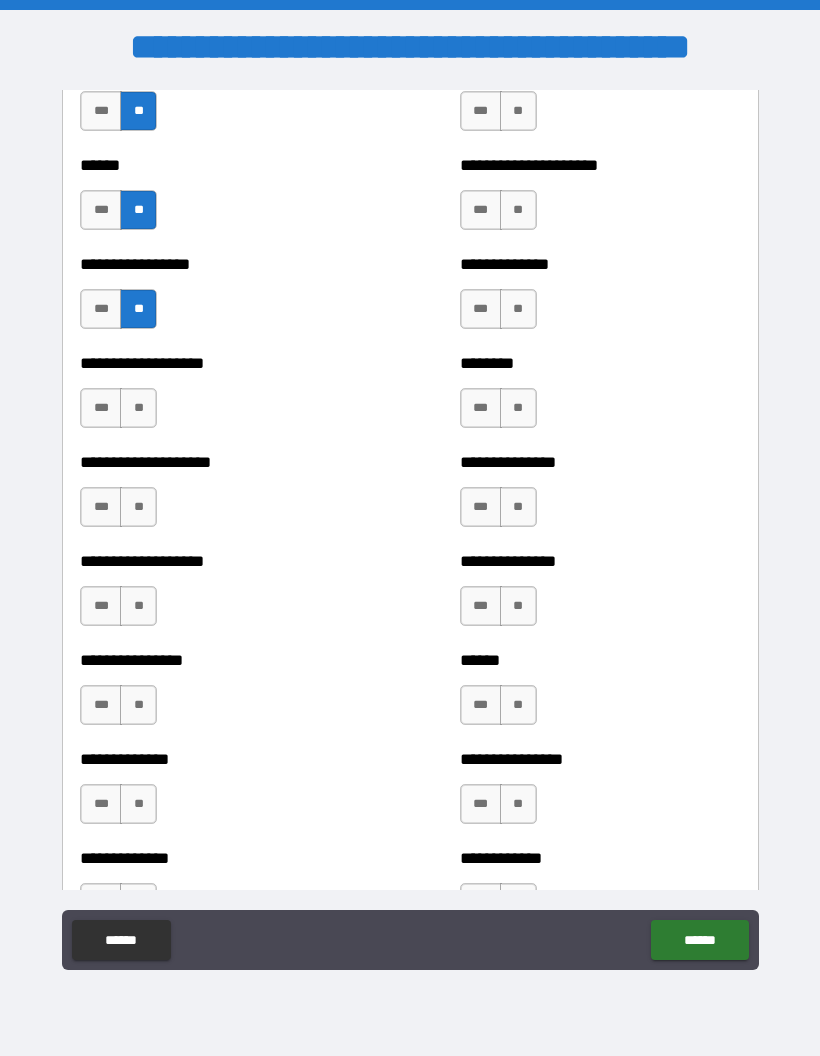 click on "**" at bounding box center (138, 507) 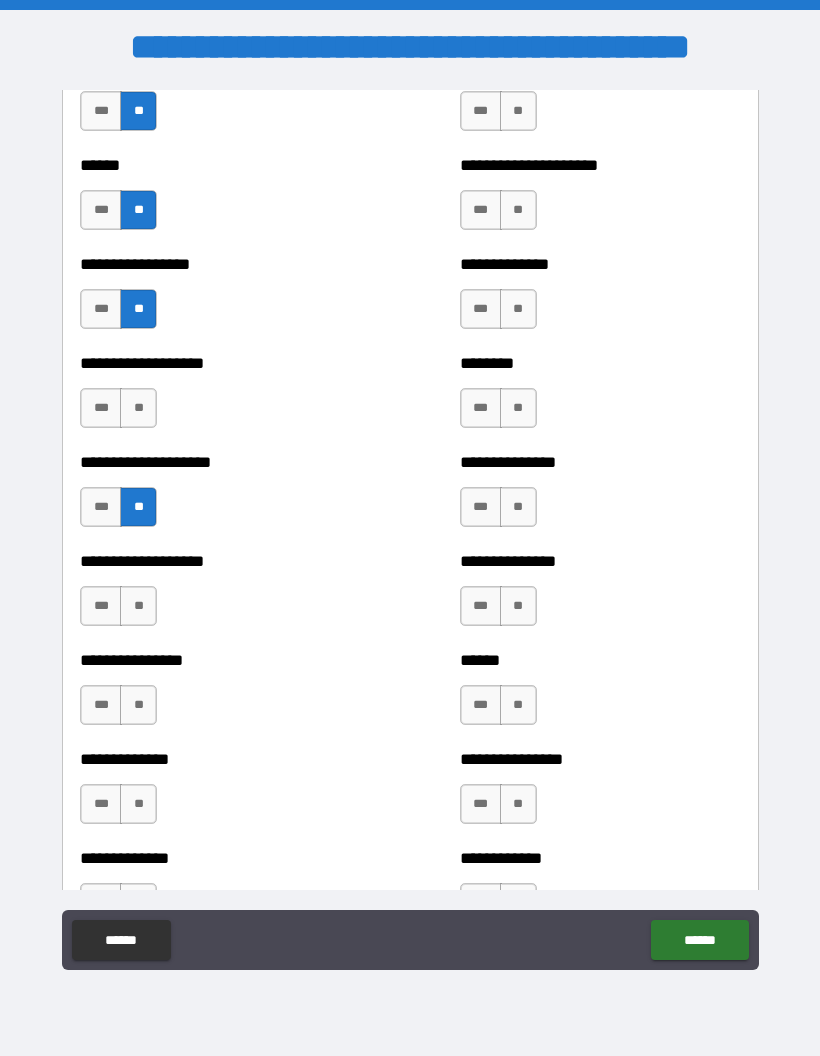 click on "**" at bounding box center (138, 606) 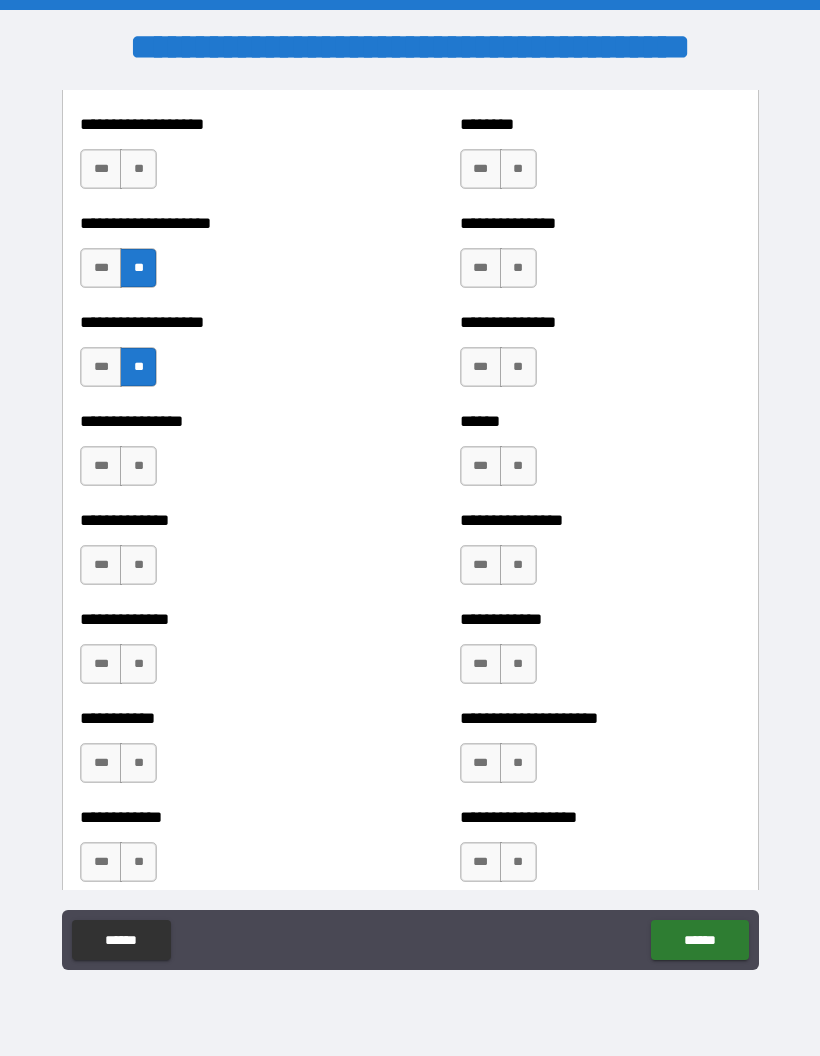 scroll, scrollTop: 3863, scrollLeft: 0, axis: vertical 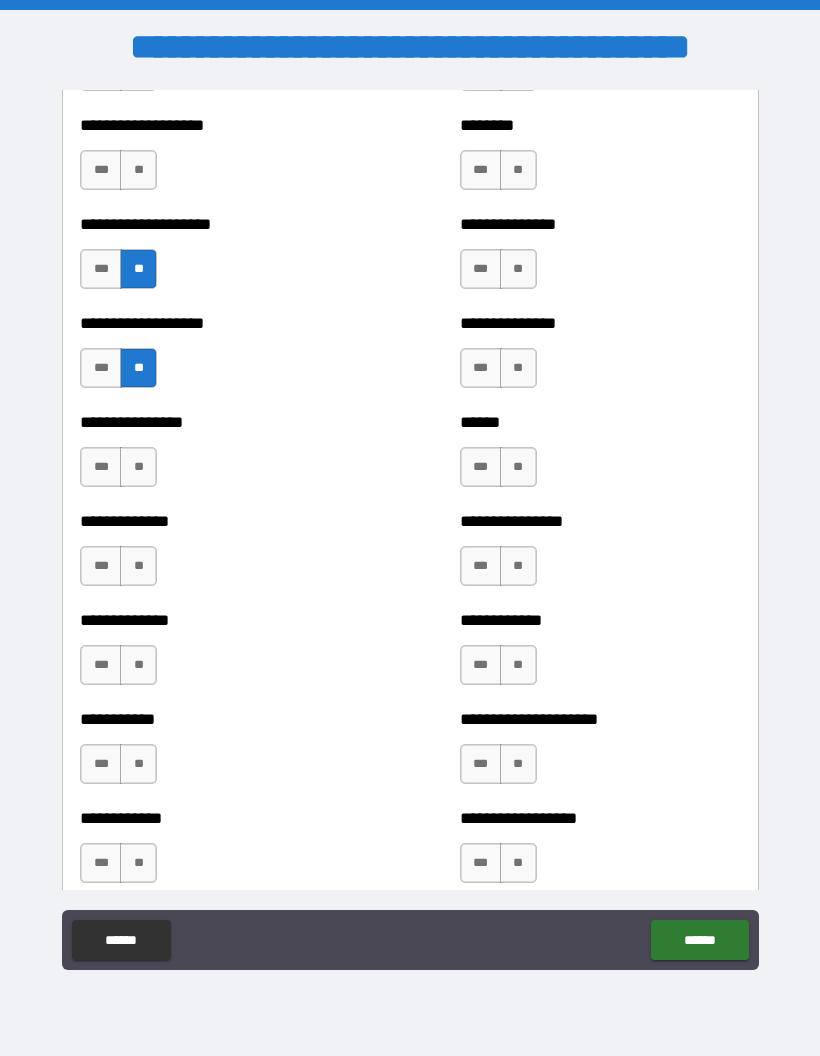 click on "**" at bounding box center (138, 467) 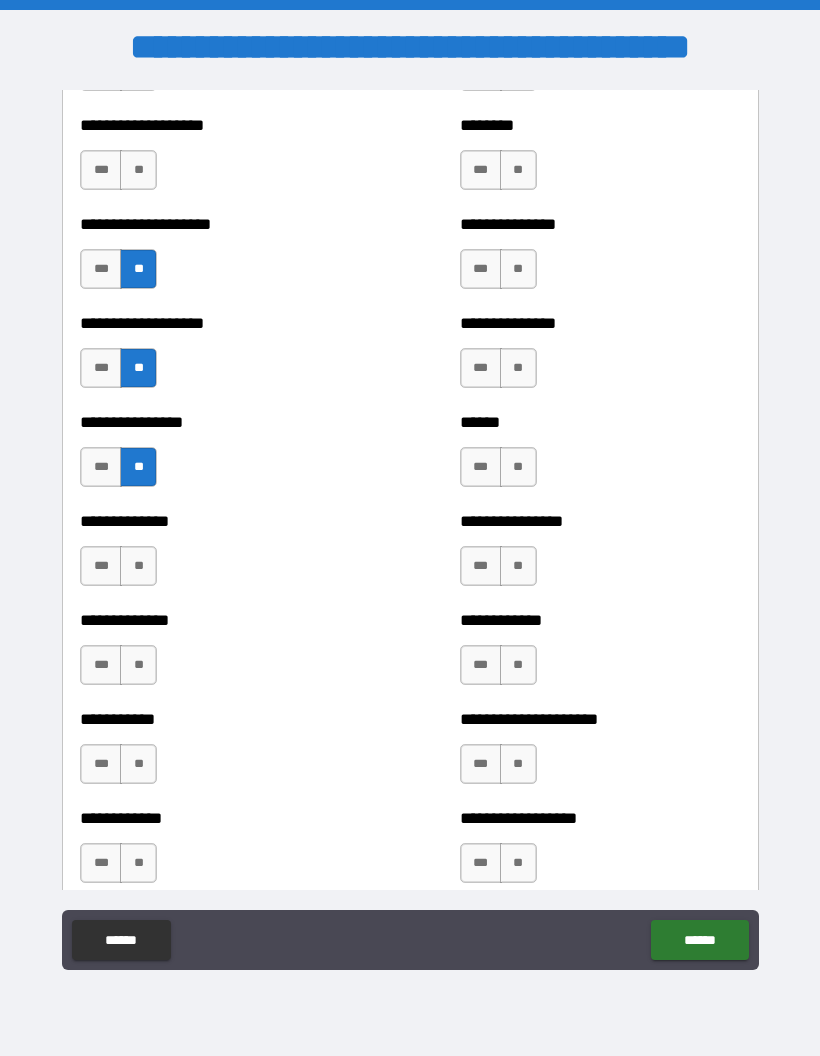 click on "**" at bounding box center [138, 566] 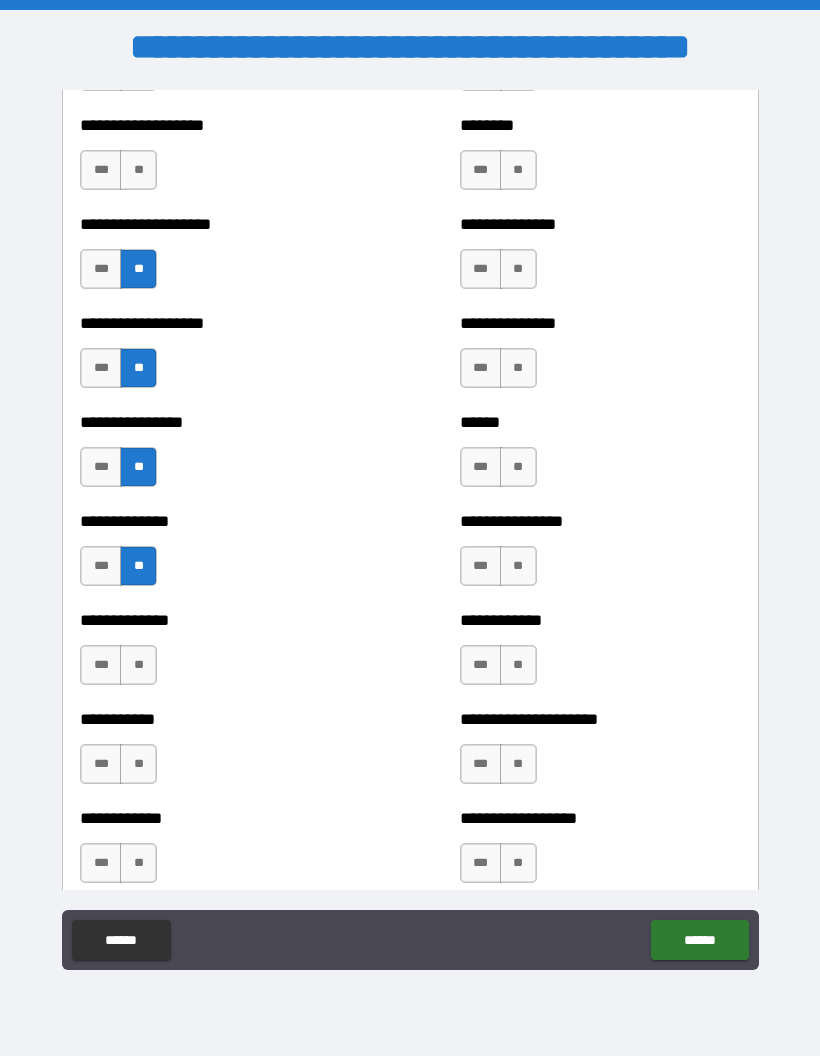 click on "***" at bounding box center (101, 566) 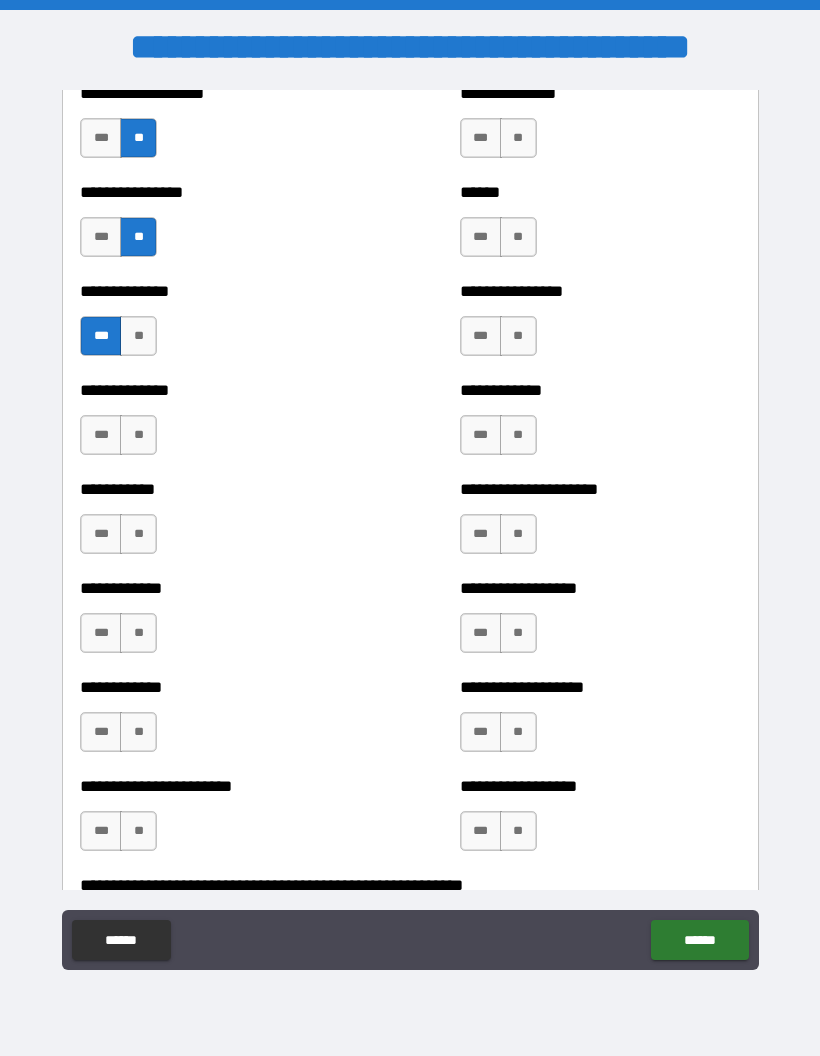 scroll, scrollTop: 4094, scrollLeft: 0, axis: vertical 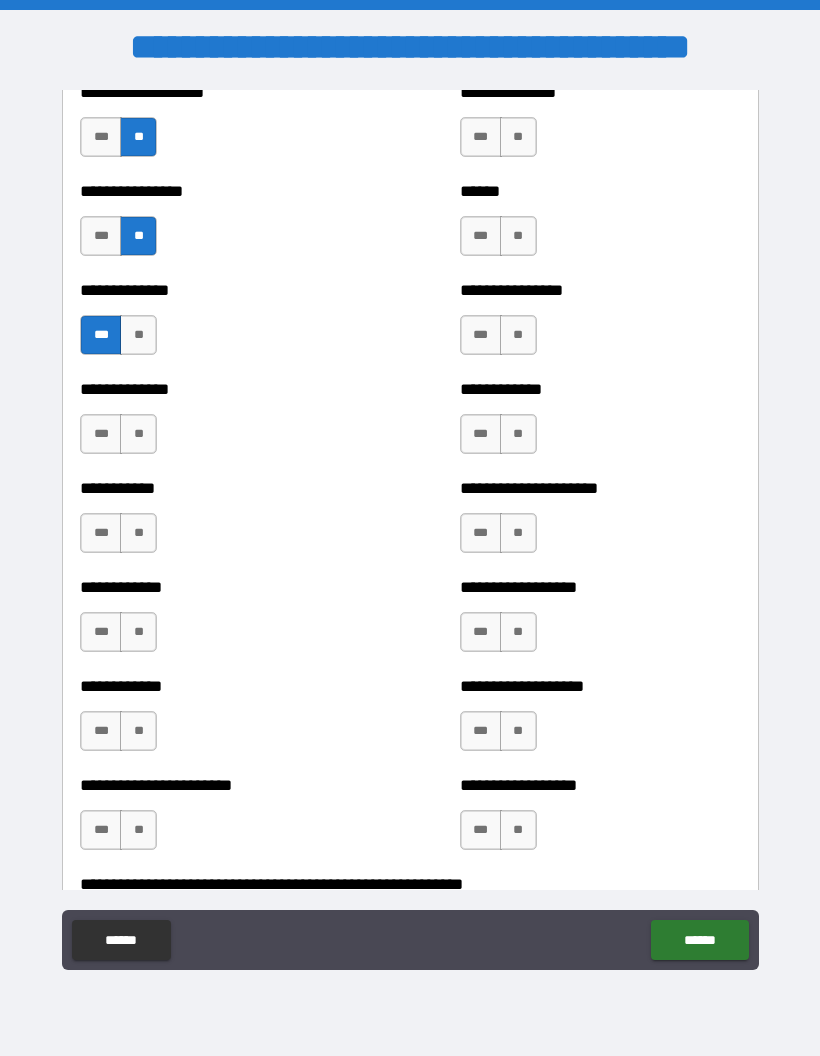 click on "**" at bounding box center (138, 533) 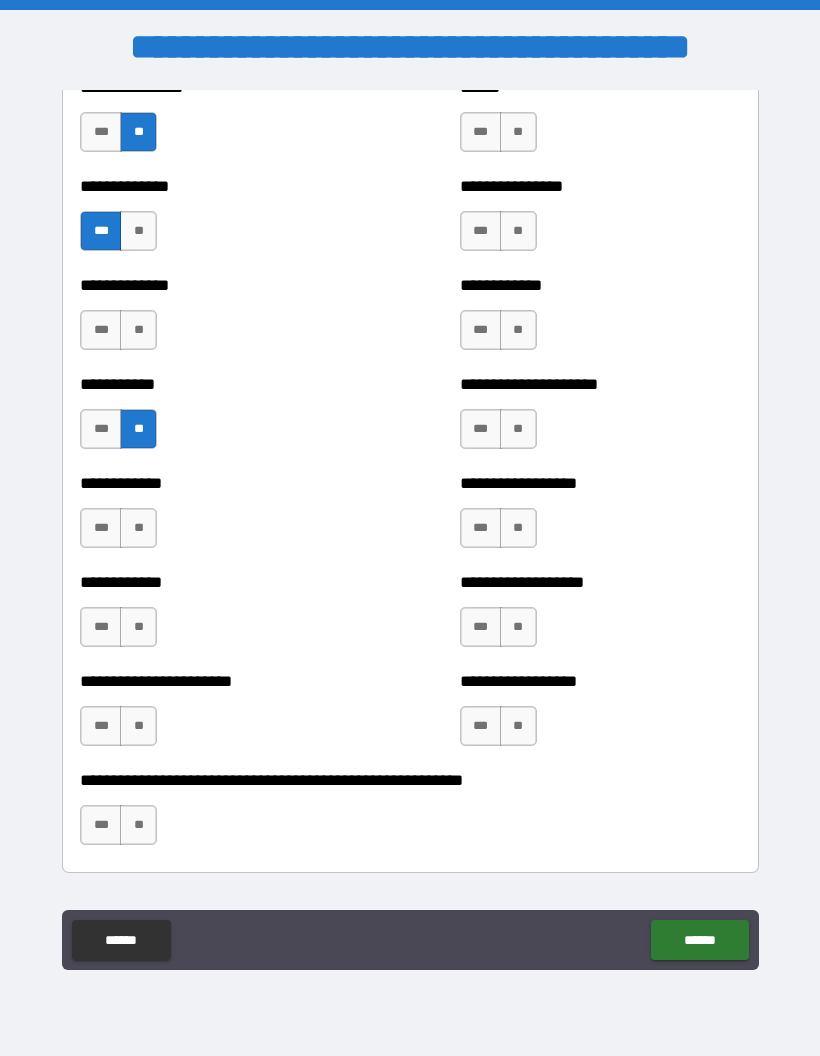 scroll, scrollTop: 4225, scrollLeft: 0, axis: vertical 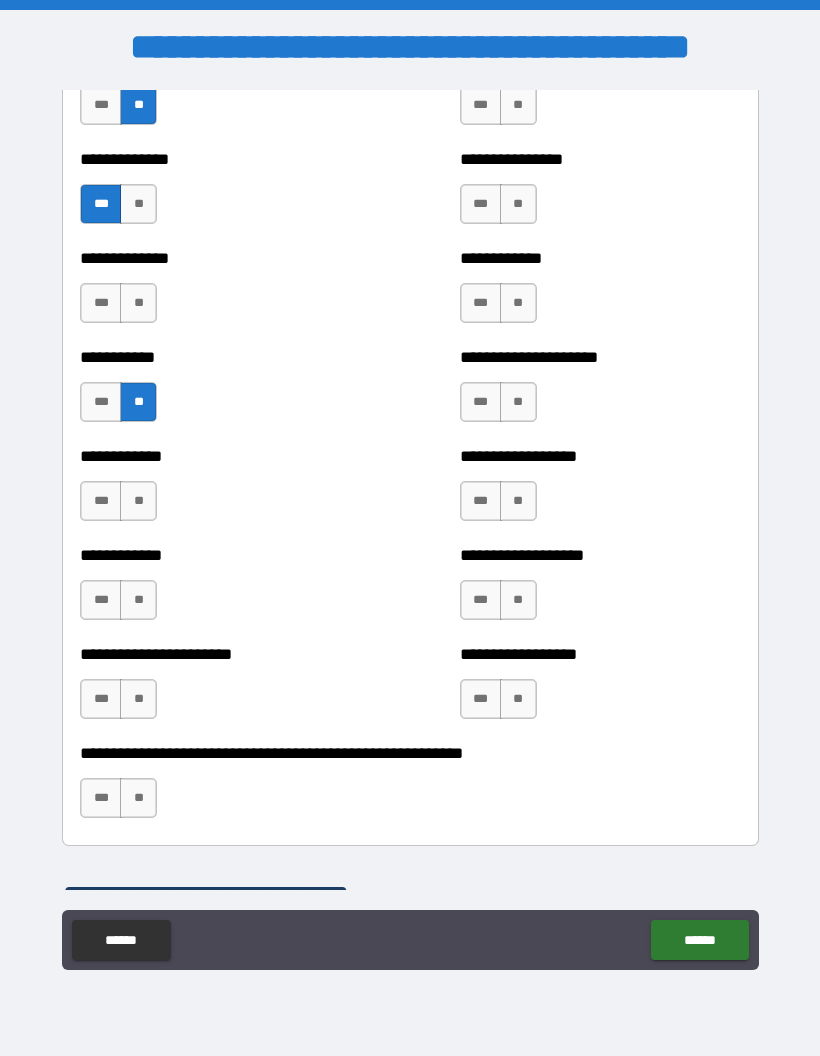 click on "**" at bounding box center [138, 501] 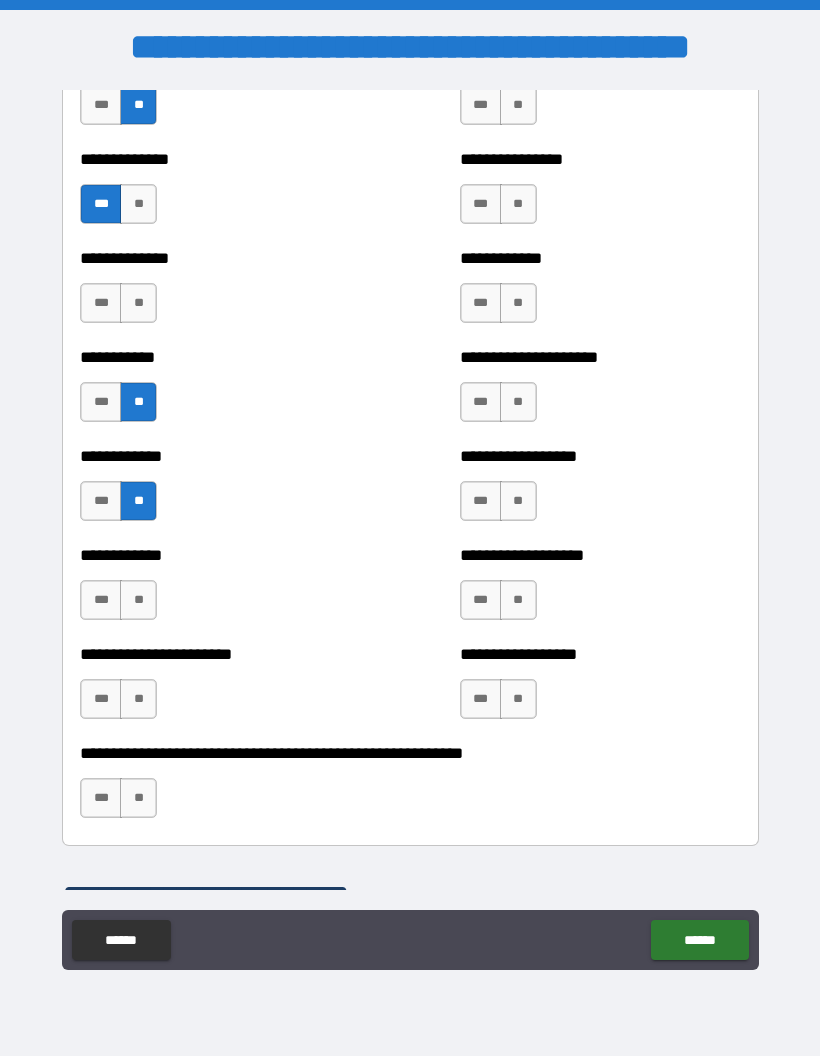 click on "**" at bounding box center [138, 600] 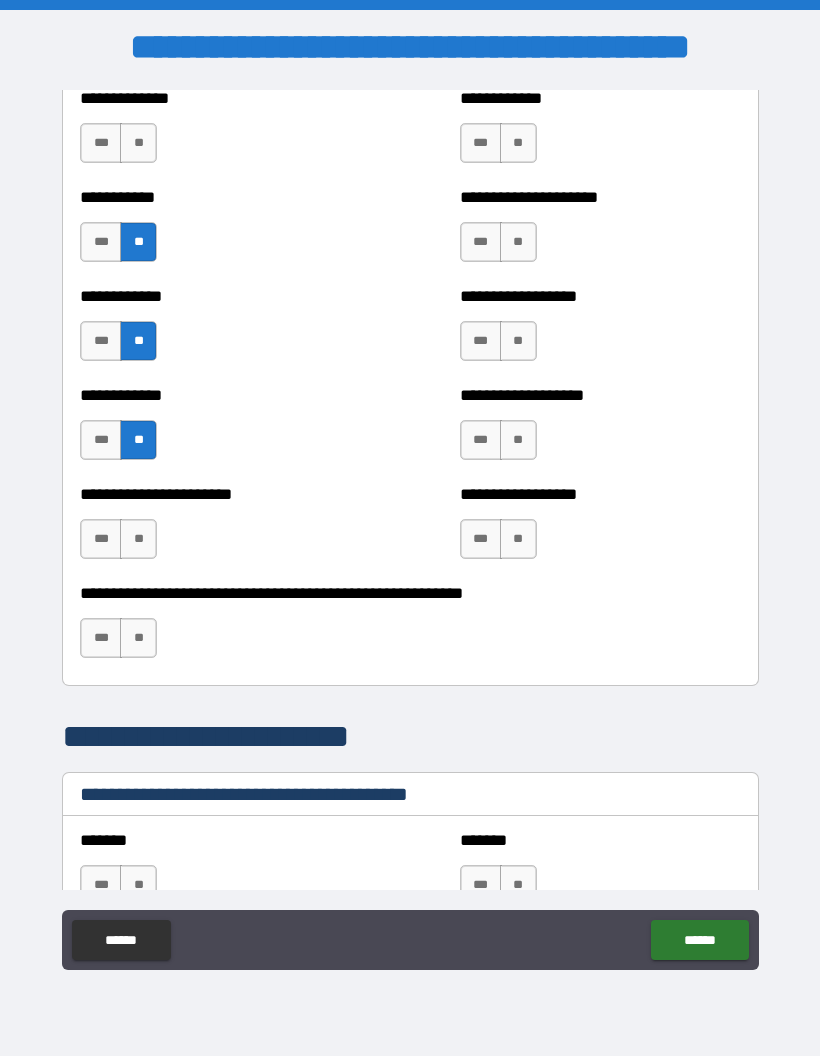 scroll, scrollTop: 4386, scrollLeft: 0, axis: vertical 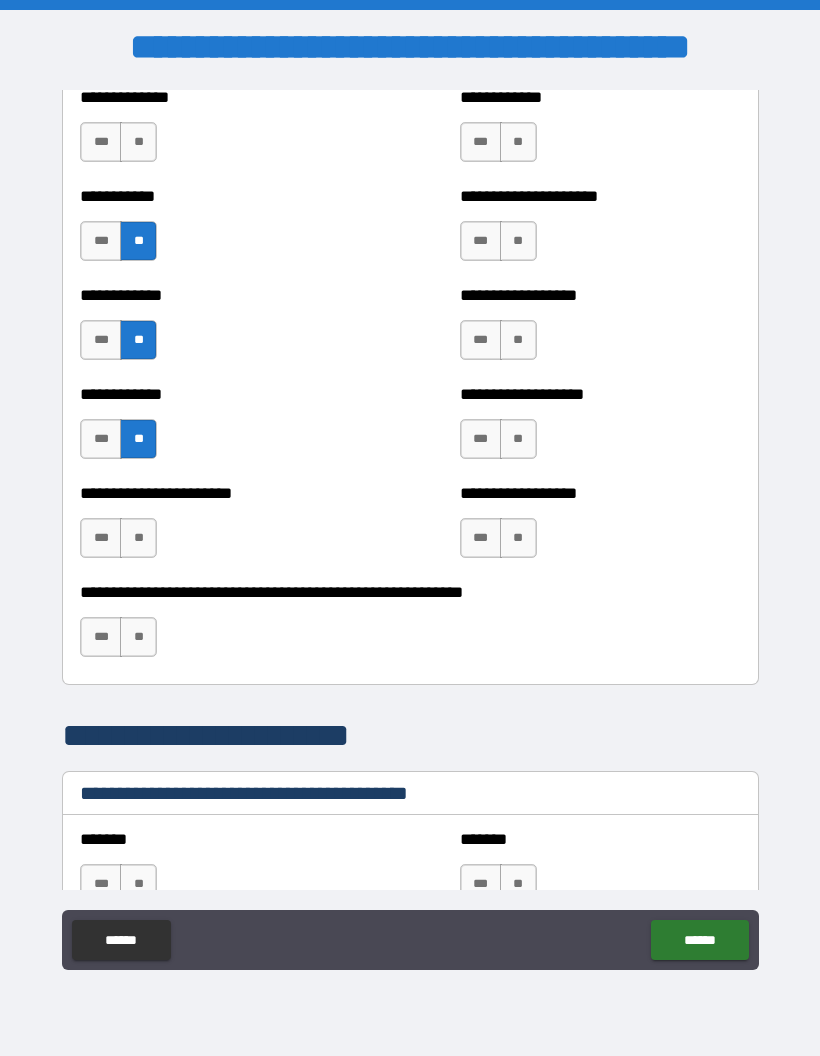 click on "**" at bounding box center [138, 538] 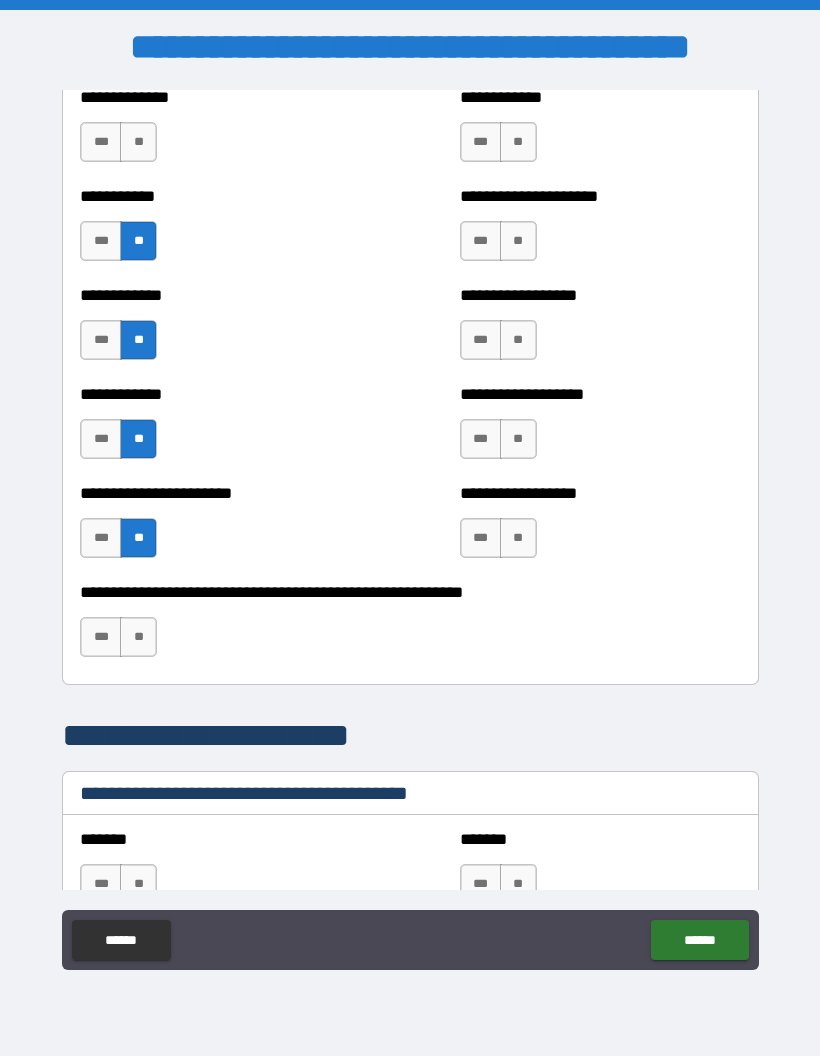 click on "**" at bounding box center (138, 637) 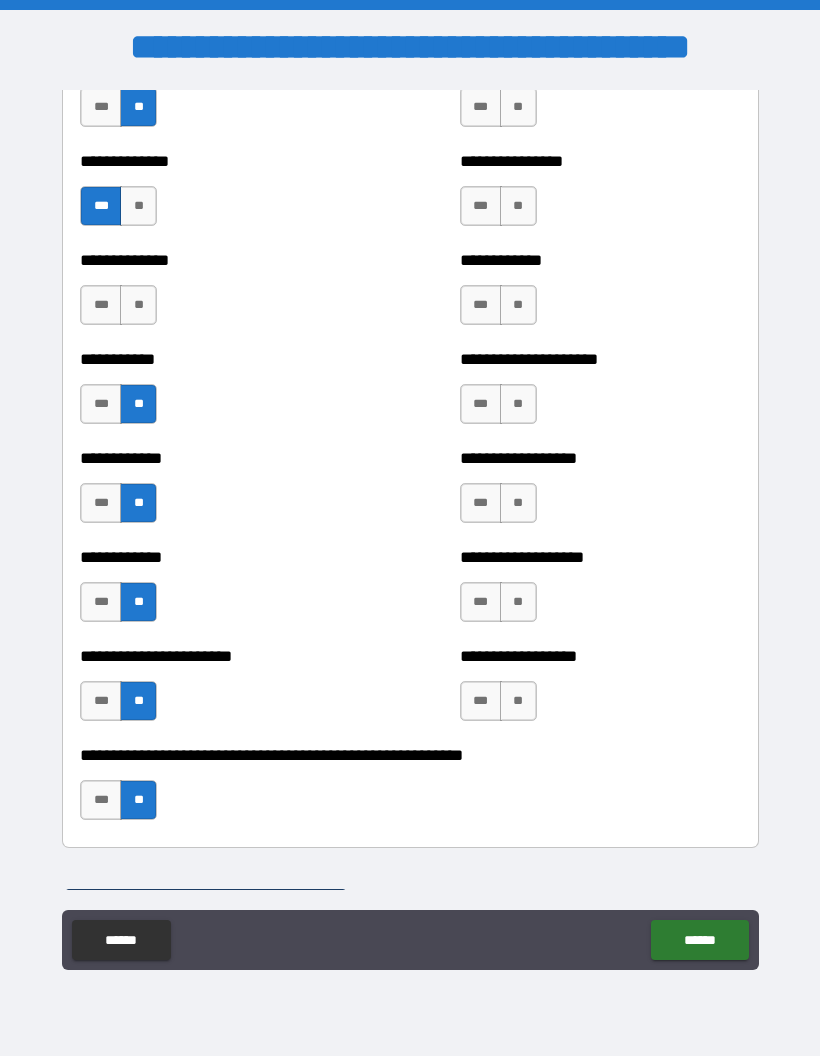 scroll, scrollTop: 4184, scrollLeft: 0, axis: vertical 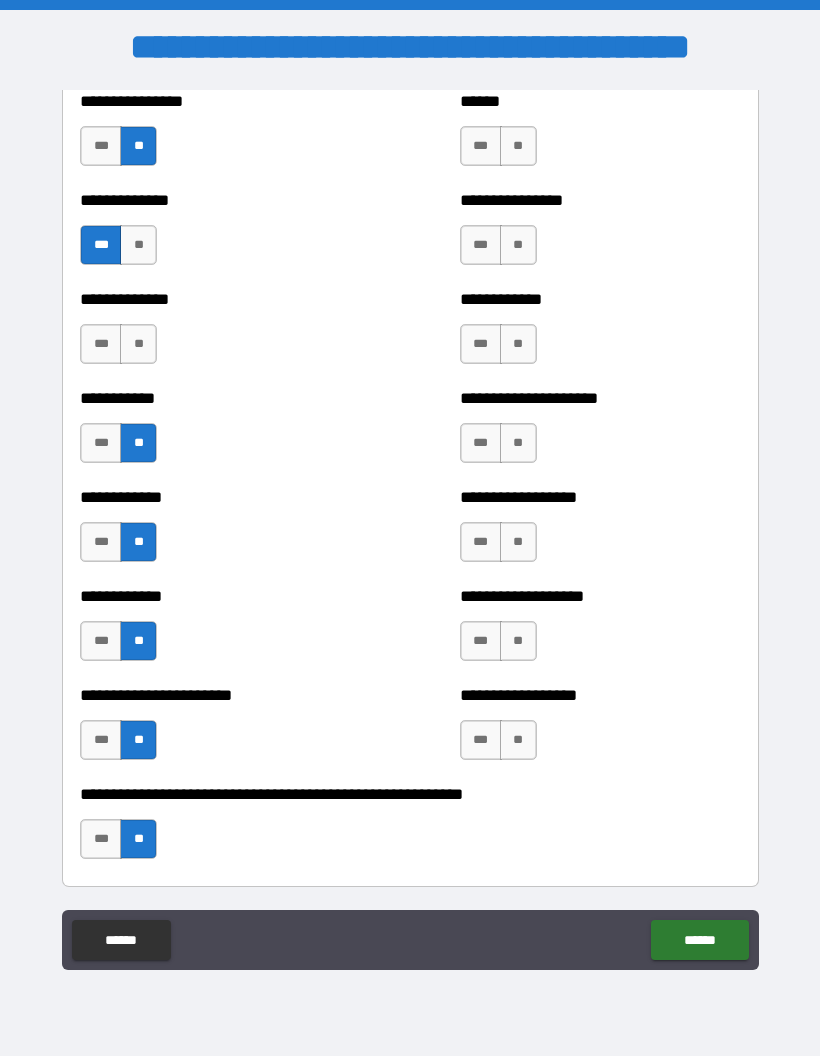 click on "**" at bounding box center (518, 641) 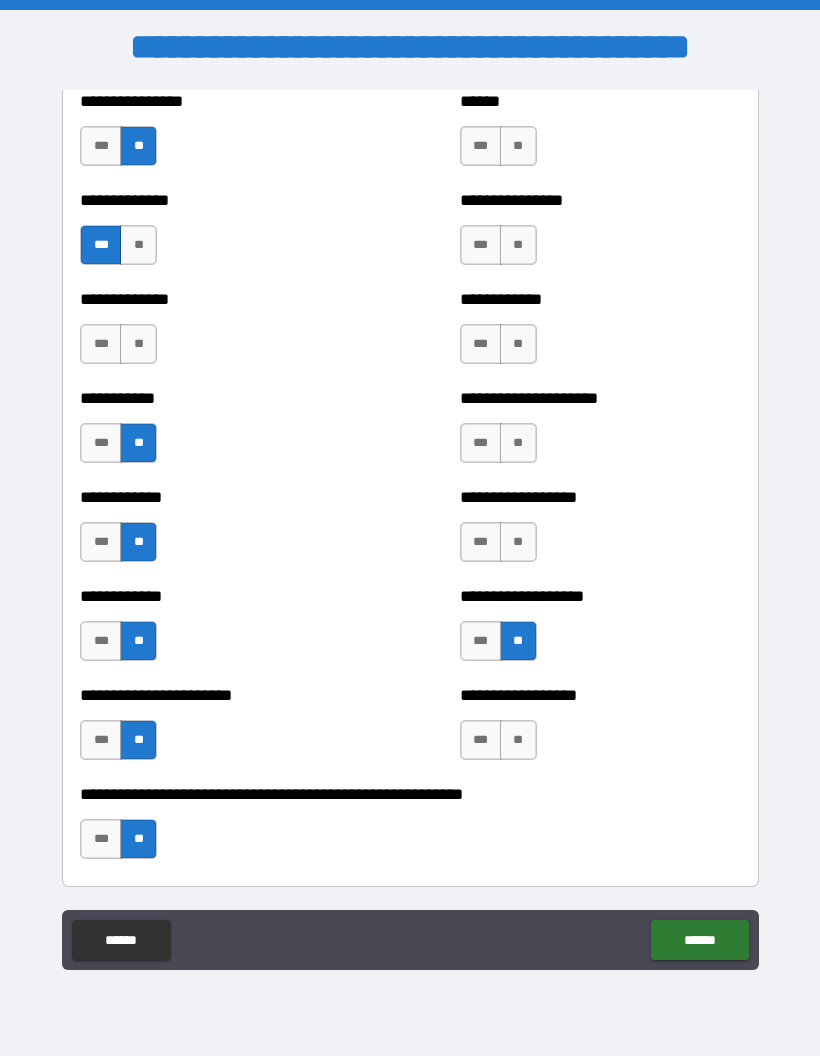 click on "**" at bounding box center [518, 542] 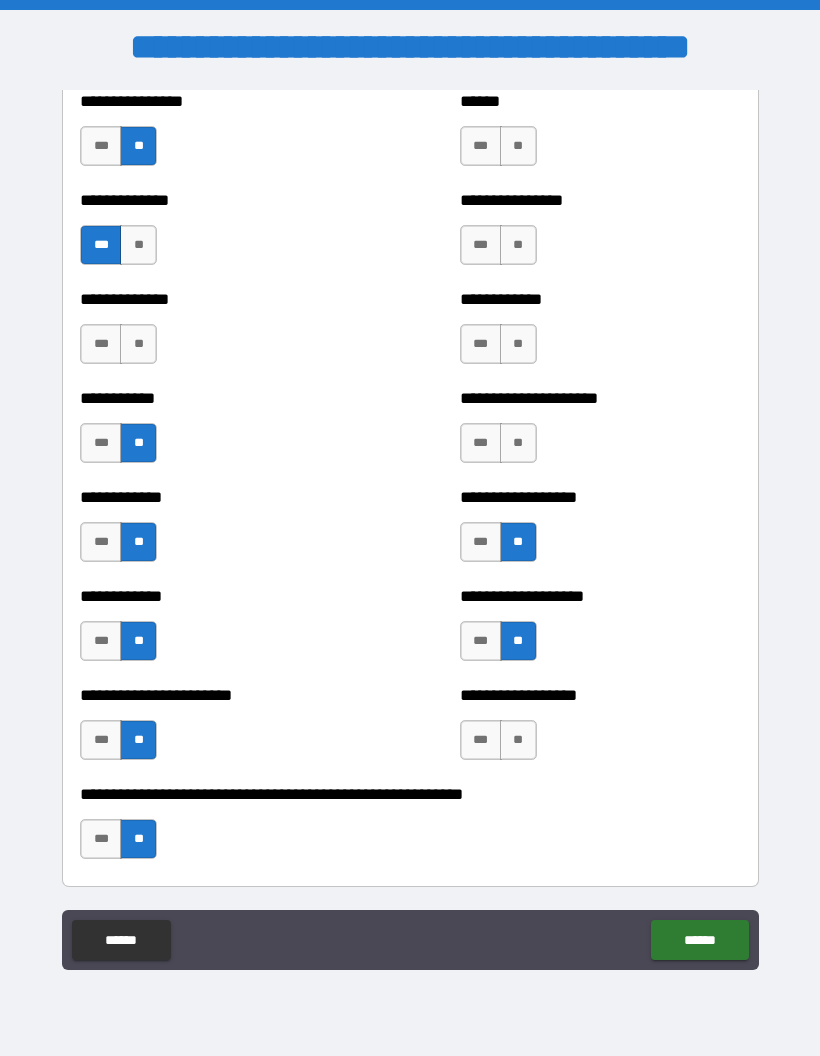 click on "**" at bounding box center [518, 443] 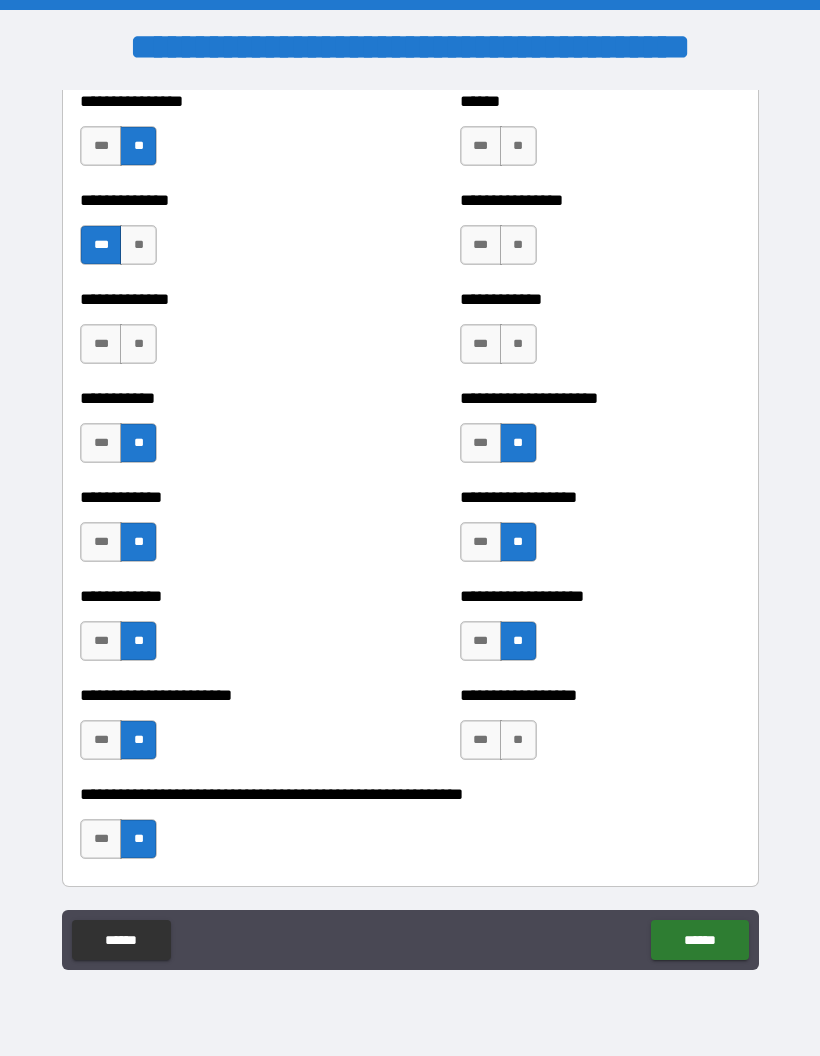 click on "**" at bounding box center [518, 344] 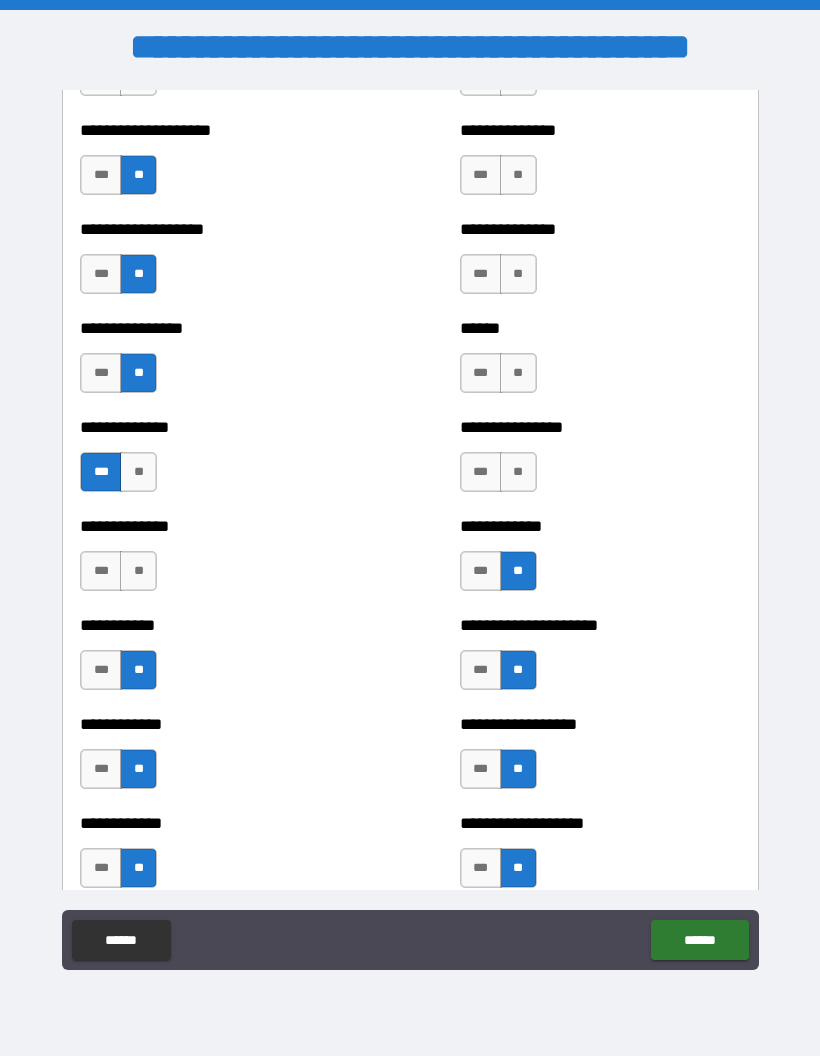 scroll, scrollTop: 3952, scrollLeft: 0, axis: vertical 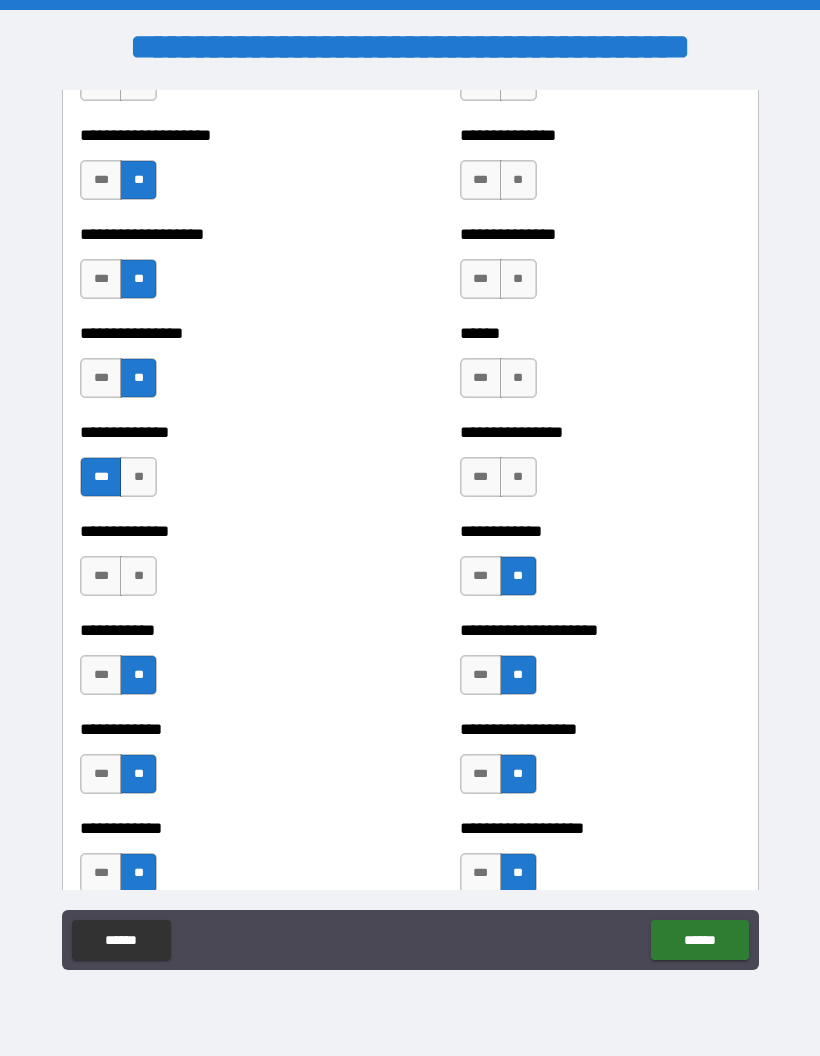 click on "**" at bounding box center (518, 477) 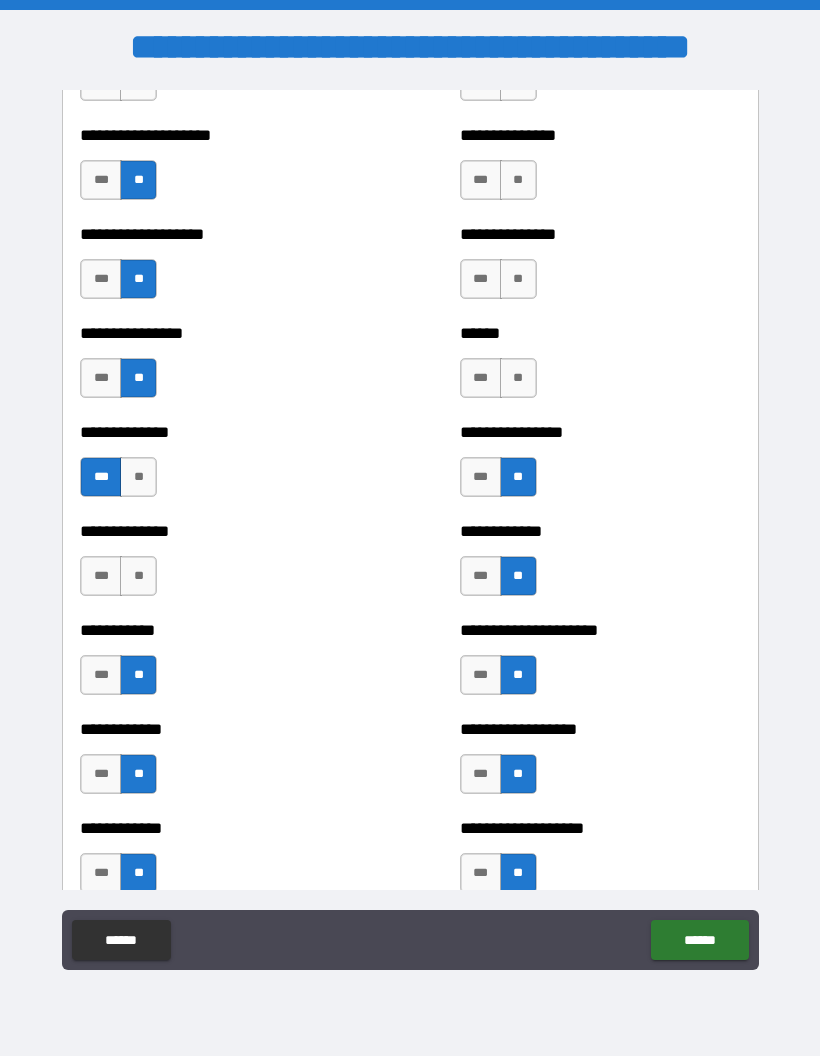 click on "**" at bounding box center (518, 378) 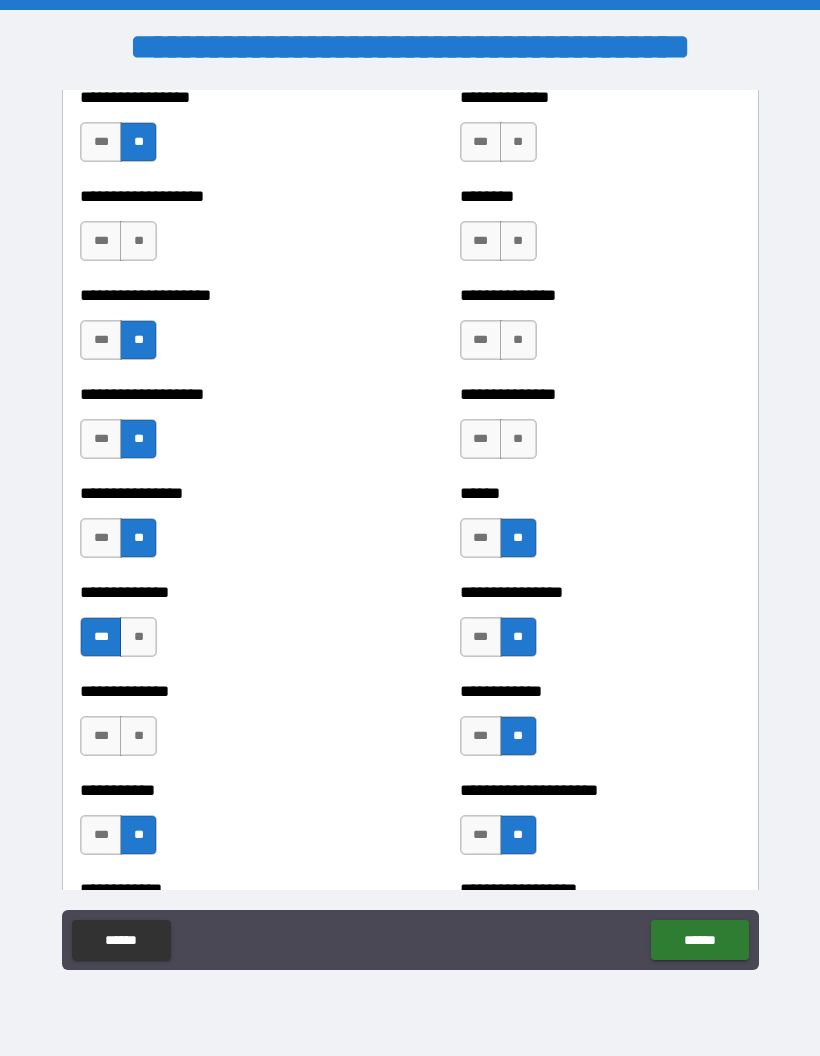scroll, scrollTop: 3794, scrollLeft: 0, axis: vertical 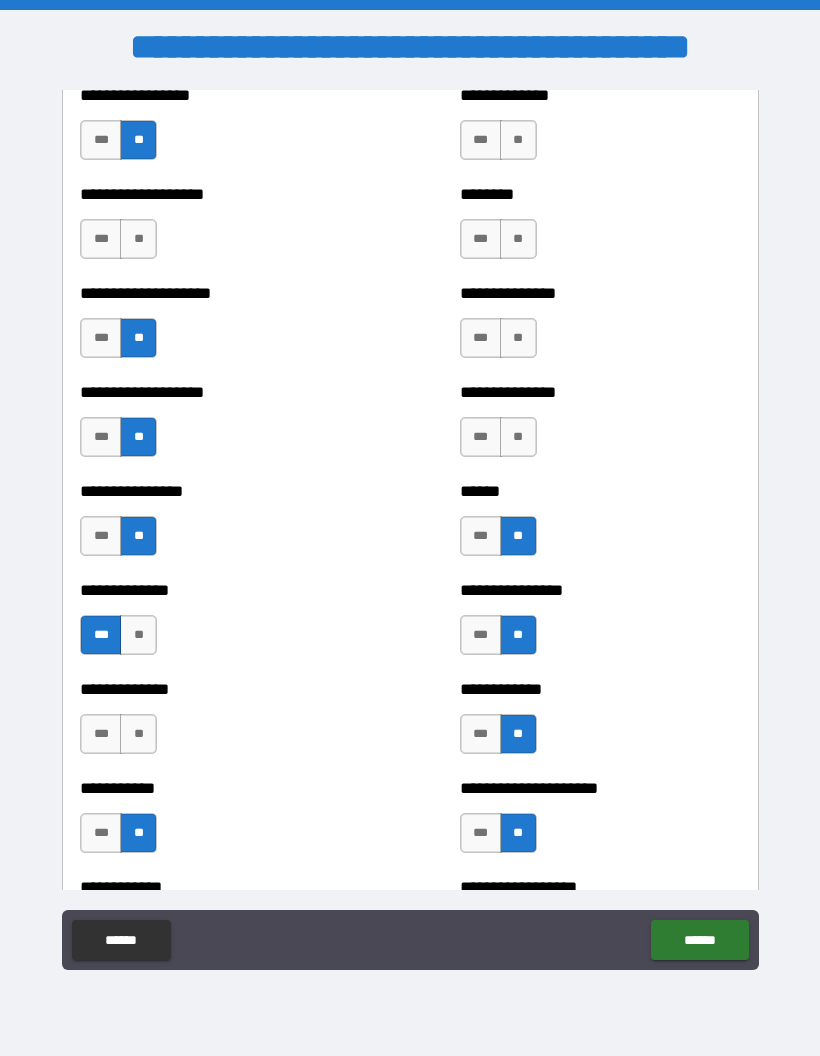 click on "**" at bounding box center (518, 437) 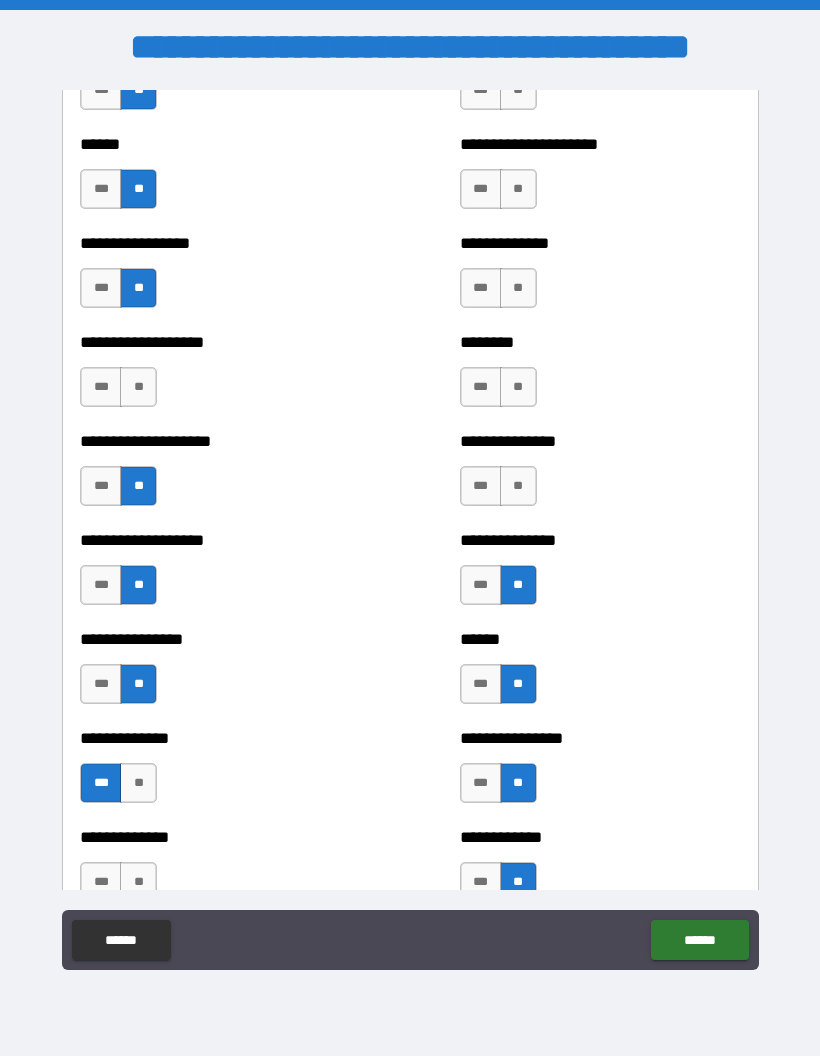 scroll, scrollTop: 3645, scrollLeft: 0, axis: vertical 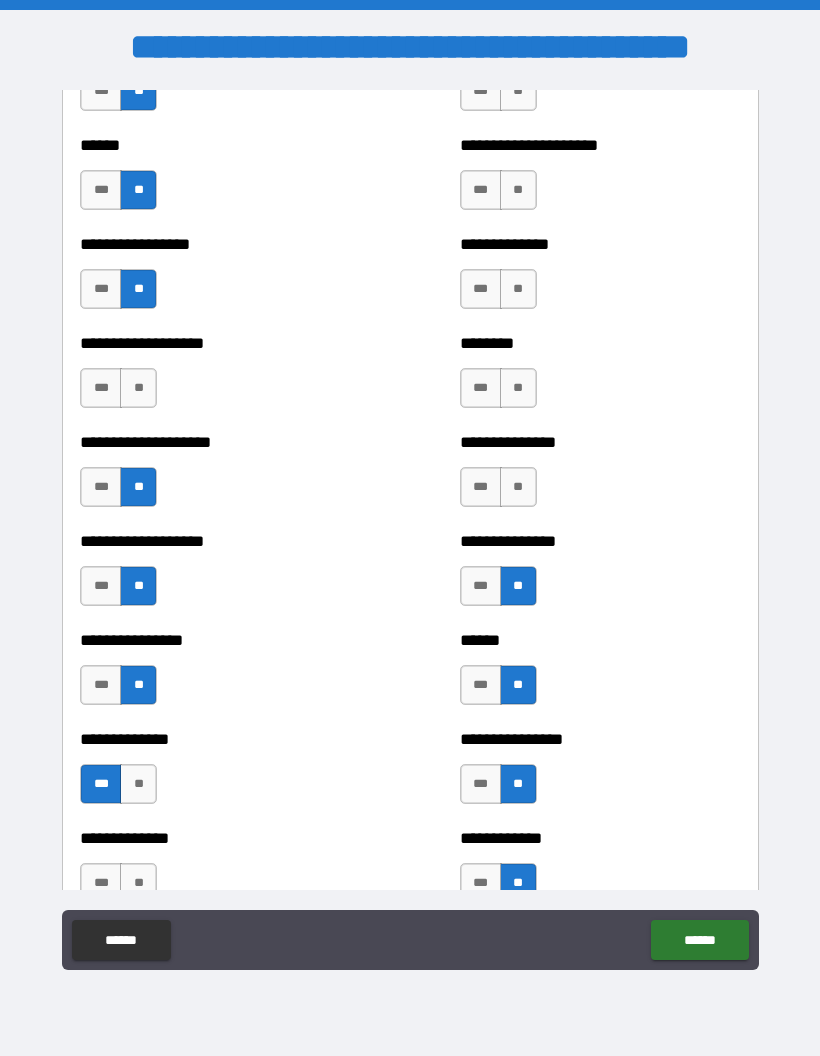 click on "**" at bounding box center [518, 487] 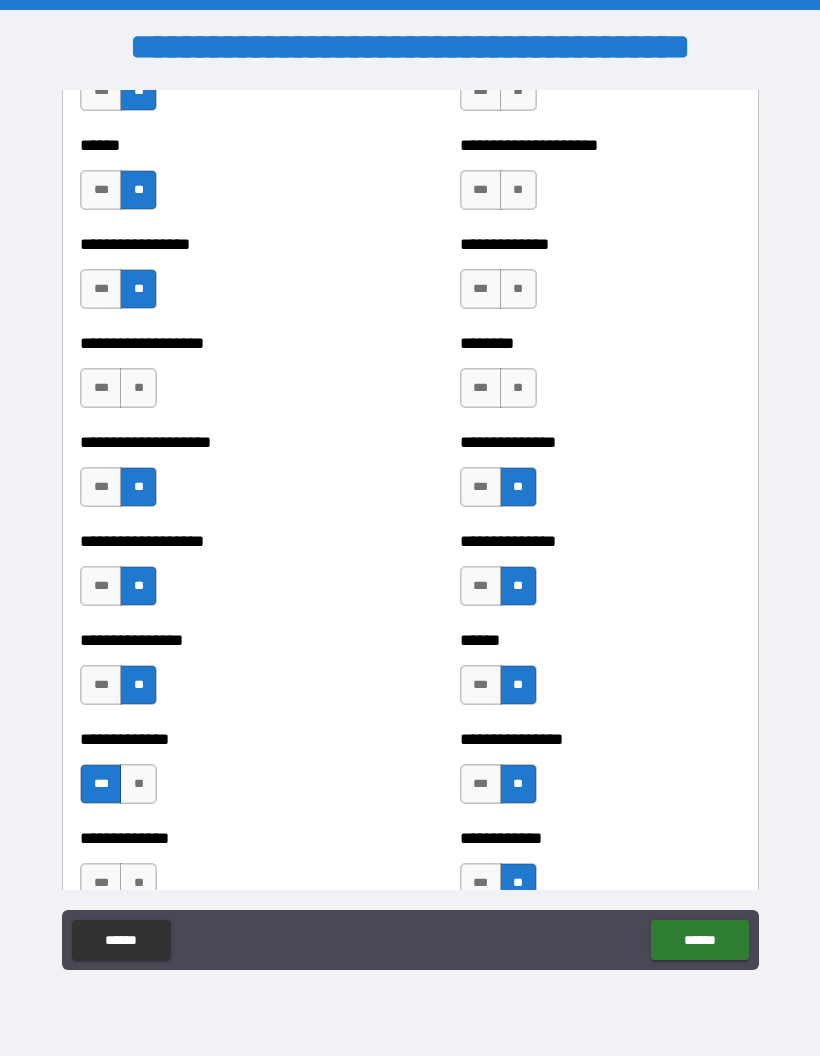 click on "**" at bounding box center [518, 388] 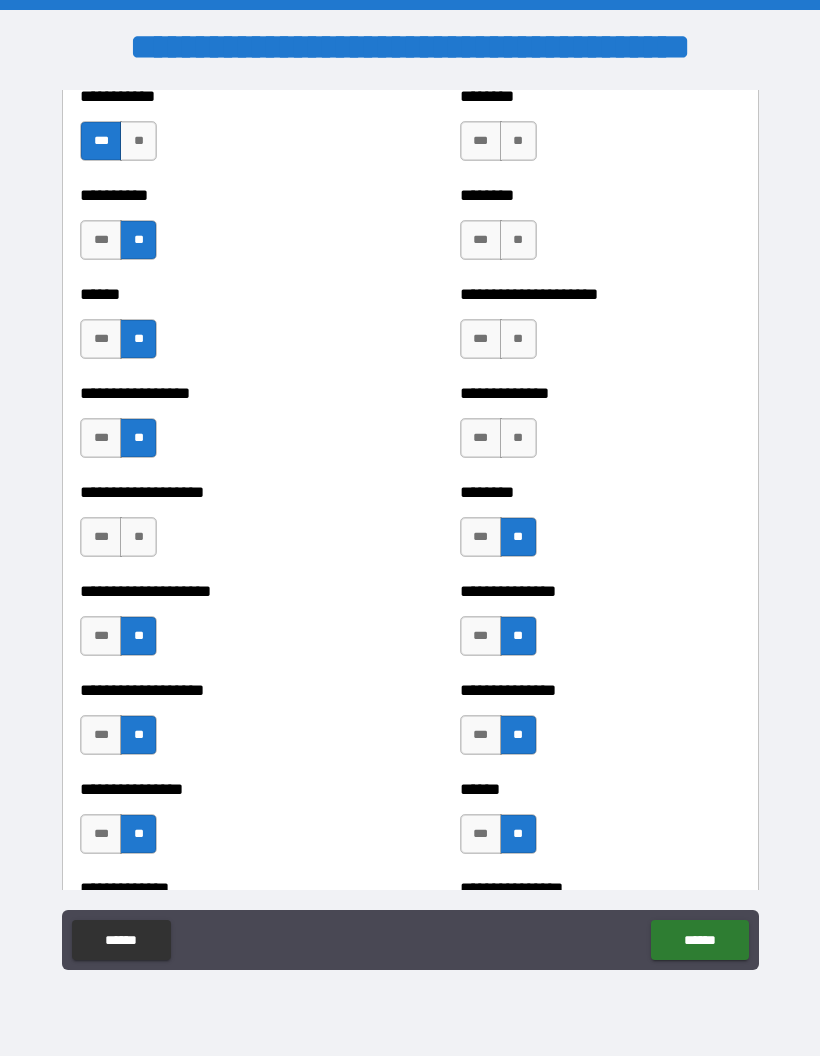 click on "**" at bounding box center (518, 438) 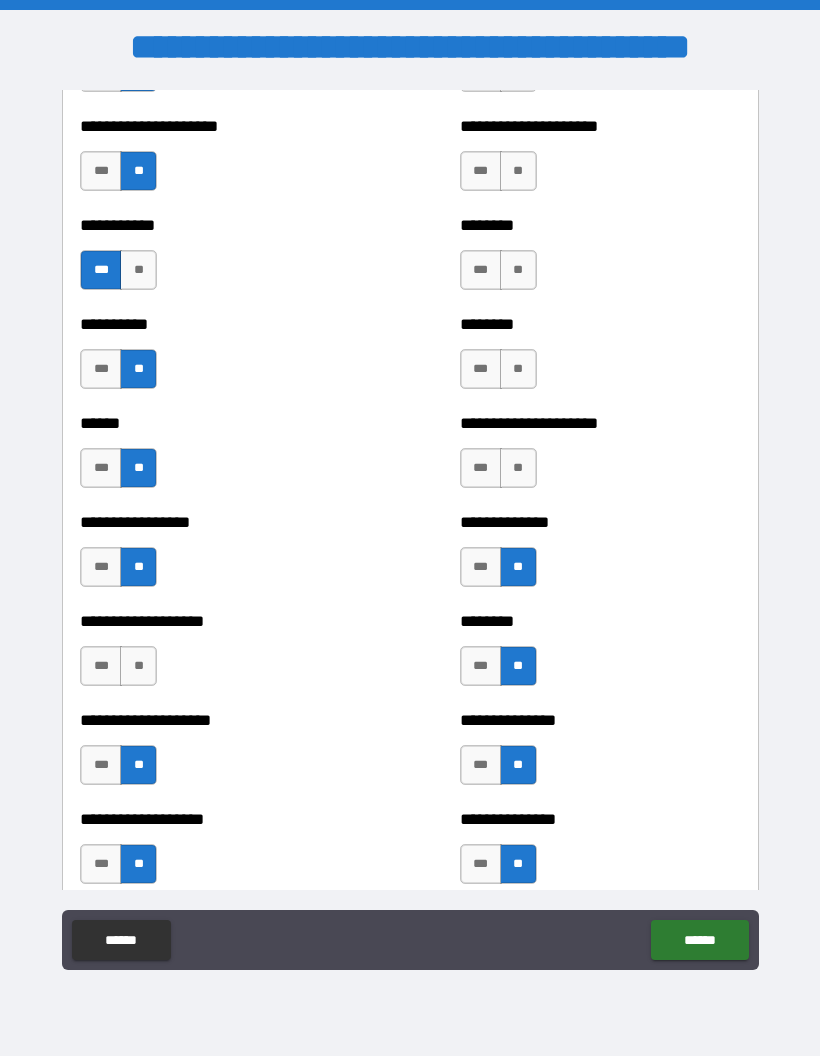click on "**" at bounding box center [518, 468] 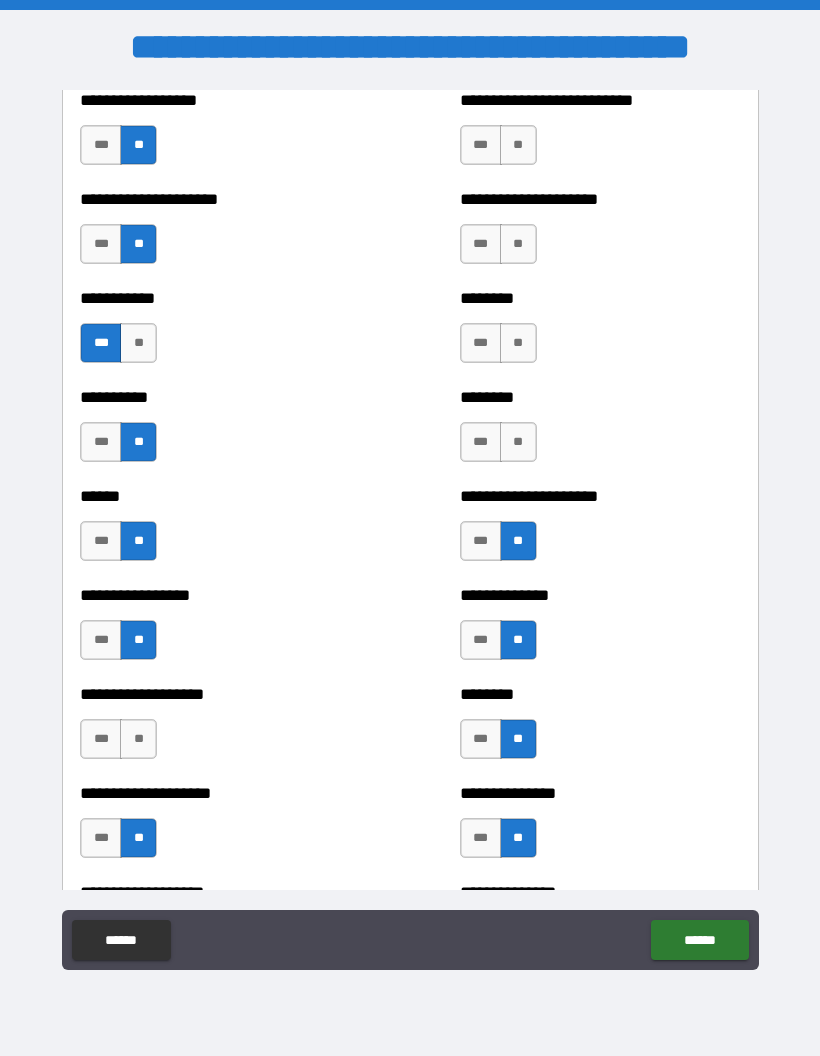 click on "**" at bounding box center [518, 442] 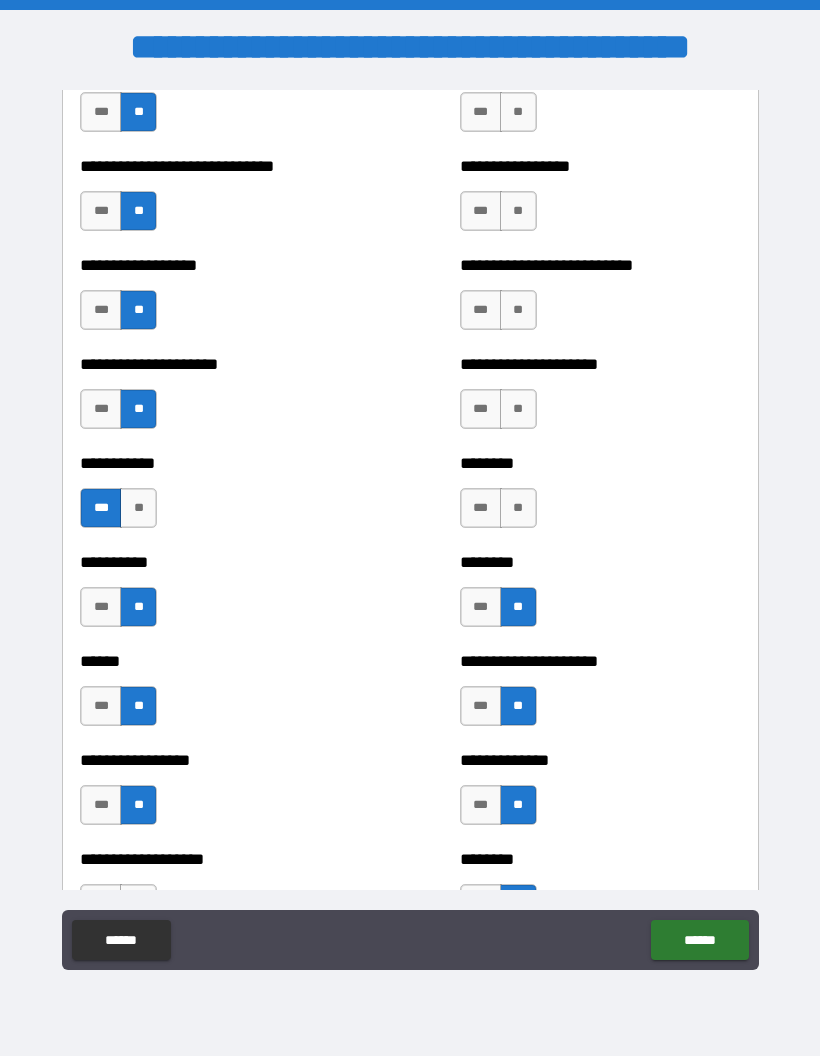 scroll, scrollTop: 3131, scrollLeft: 0, axis: vertical 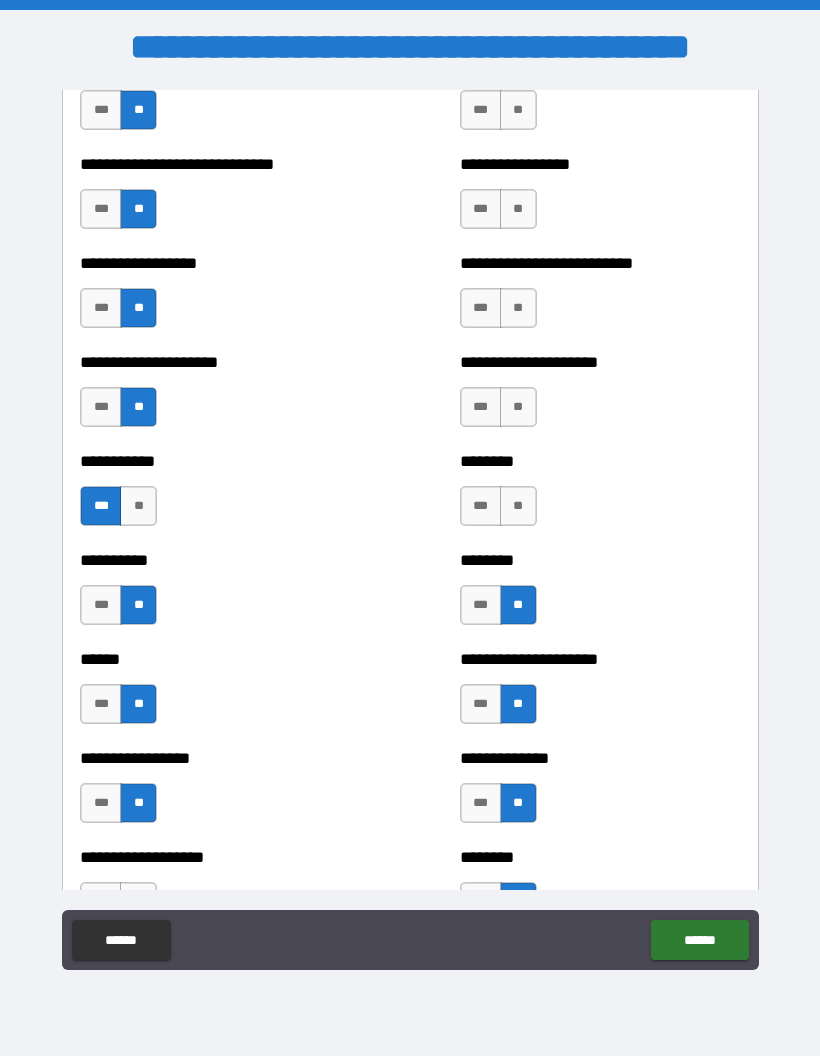 click on "**" at bounding box center (518, 506) 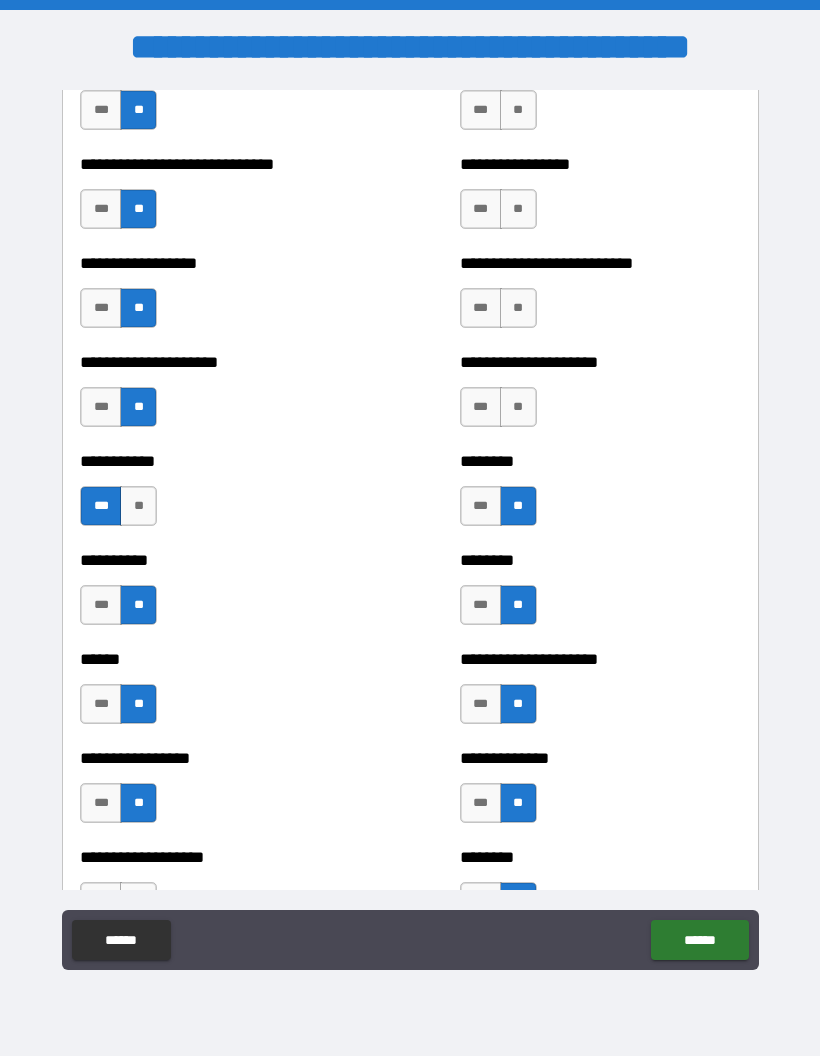 click on "**" at bounding box center (518, 407) 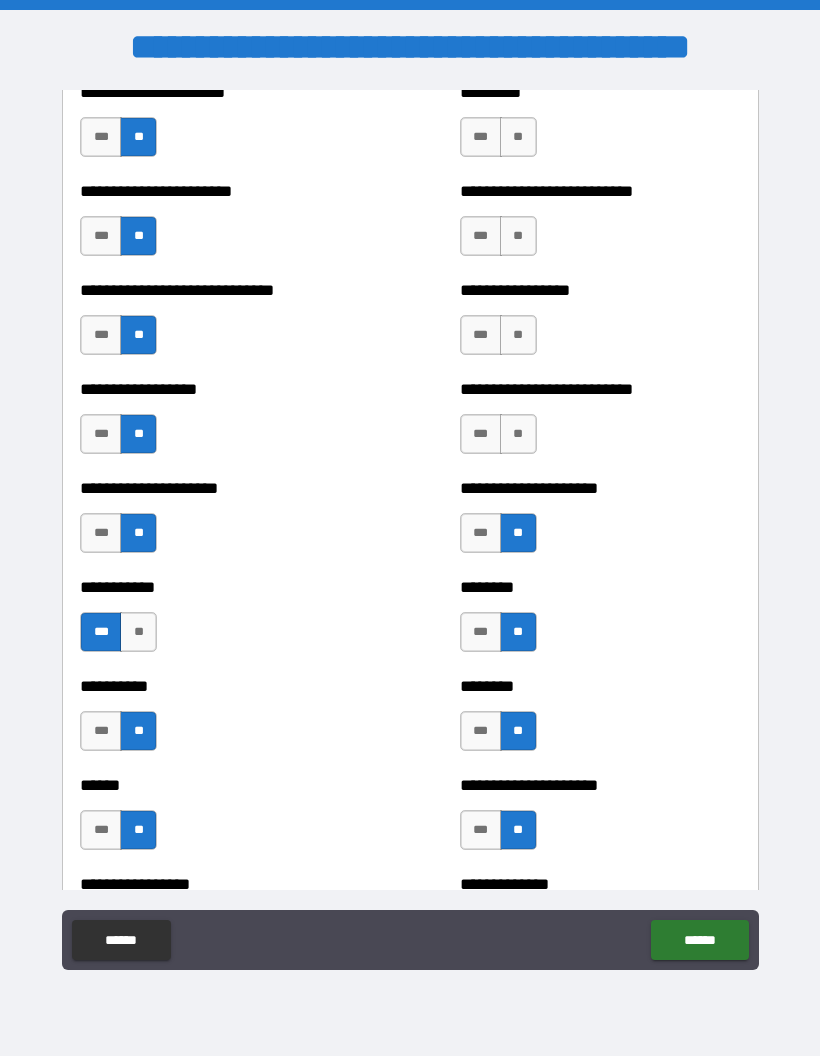 scroll, scrollTop: 2989, scrollLeft: 0, axis: vertical 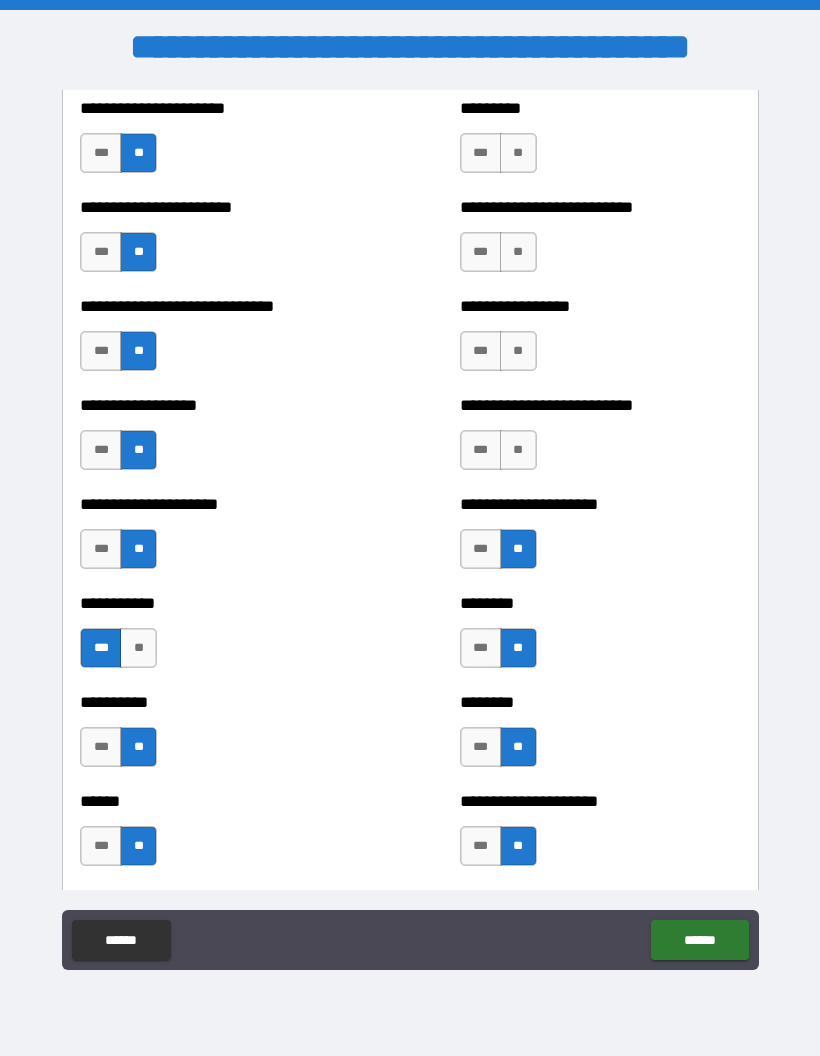 click on "**" at bounding box center (518, 450) 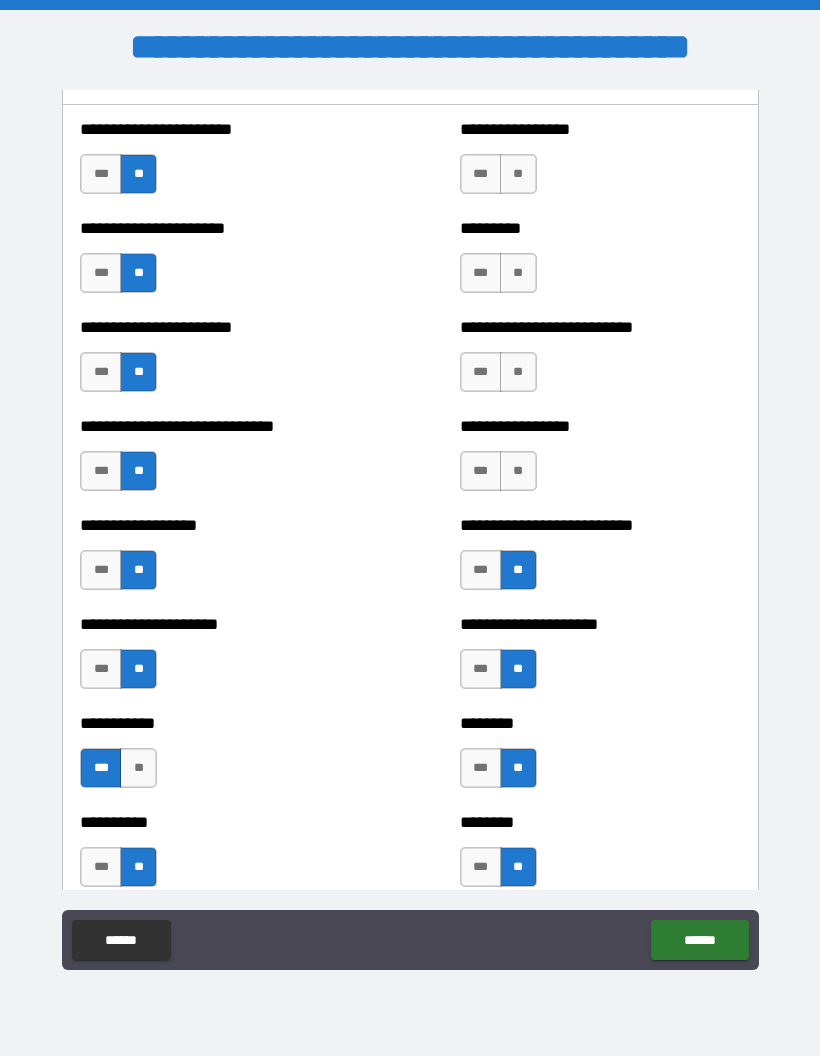 scroll, scrollTop: 2871, scrollLeft: 0, axis: vertical 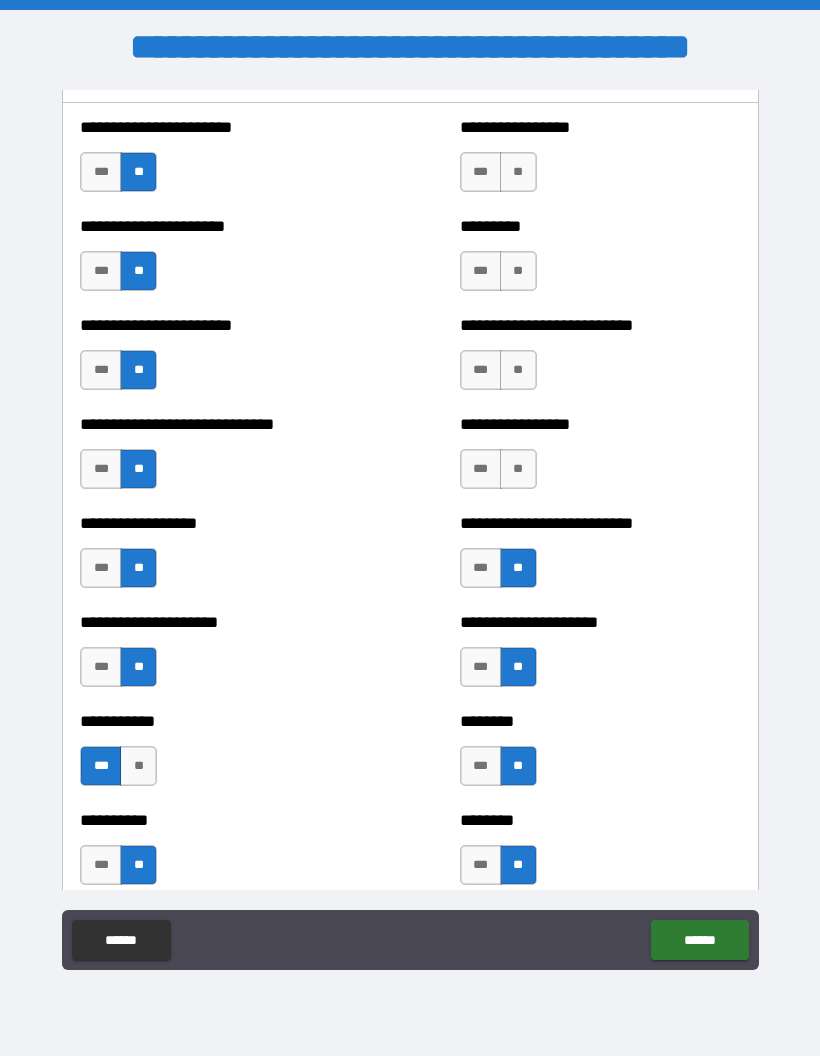 click on "**" at bounding box center (518, 469) 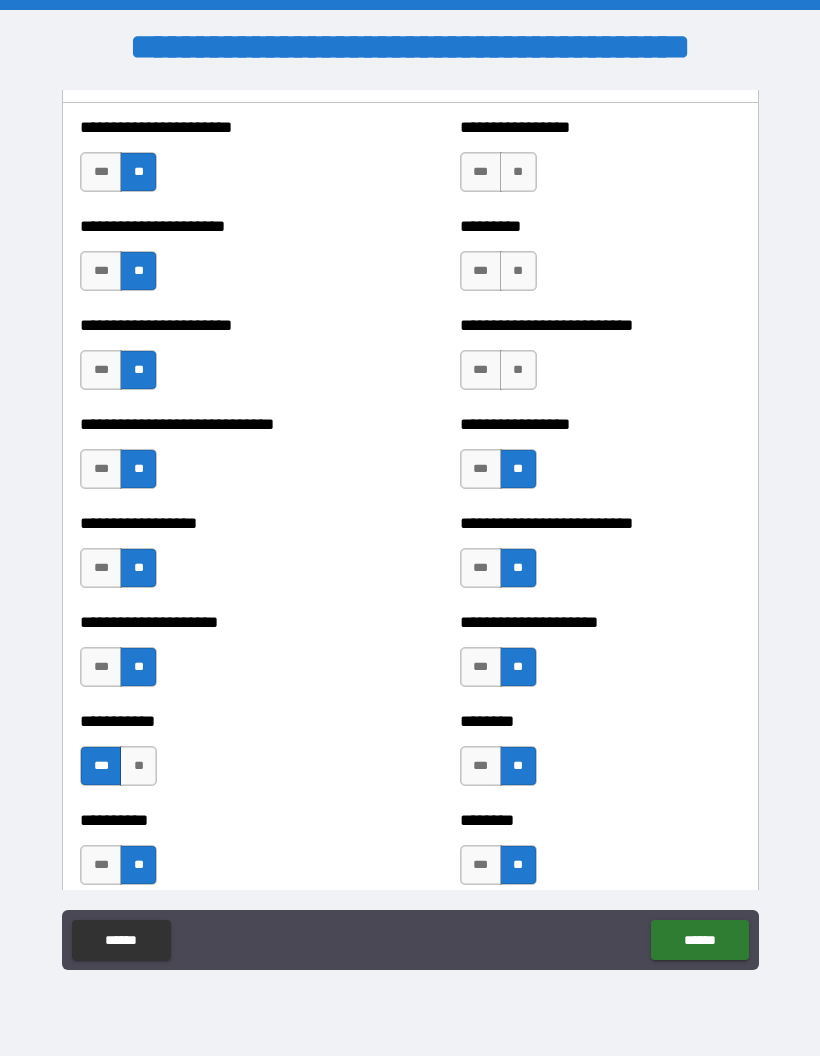 click on "**" at bounding box center (518, 370) 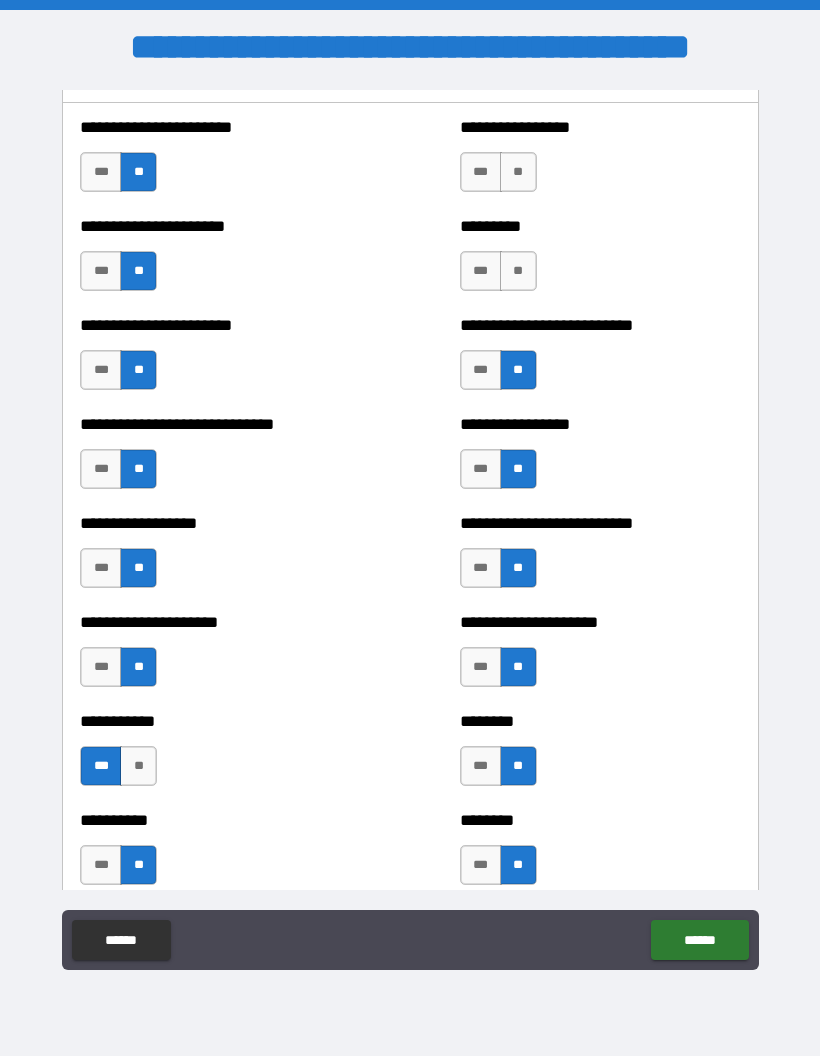 click on "**" at bounding box center [518, 271] 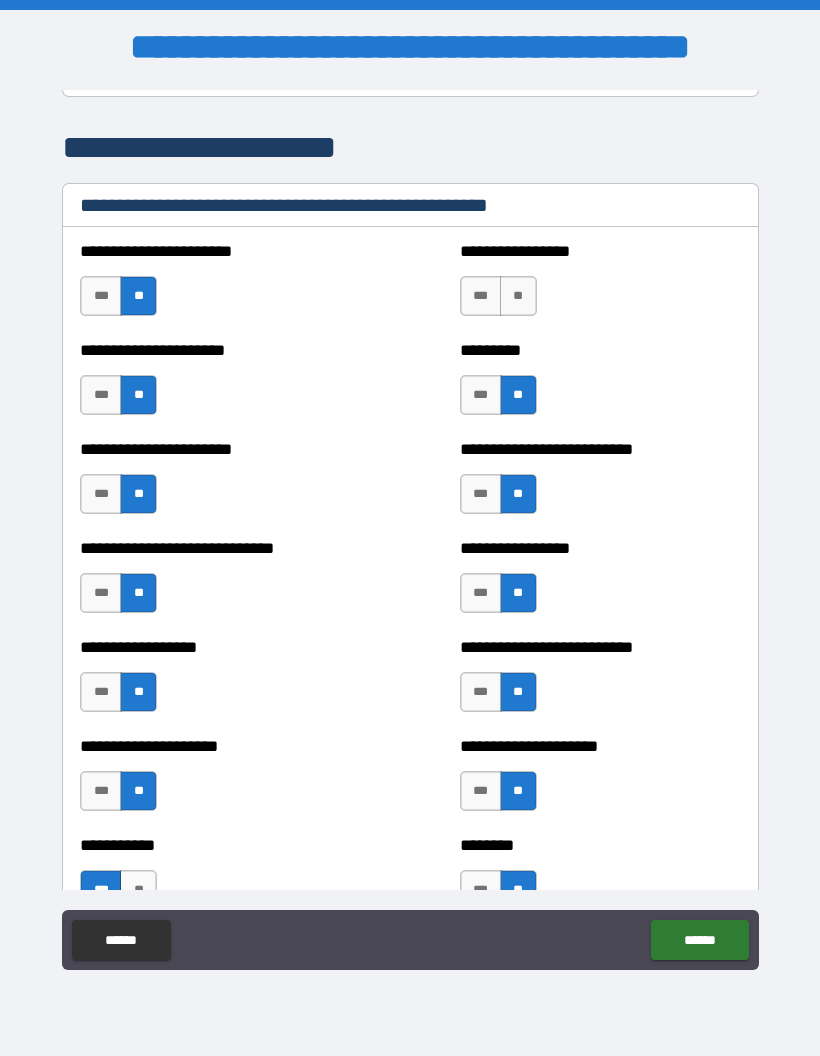 scroll, scrollTop: 2750, scrollLeft: 0, axis: vertical 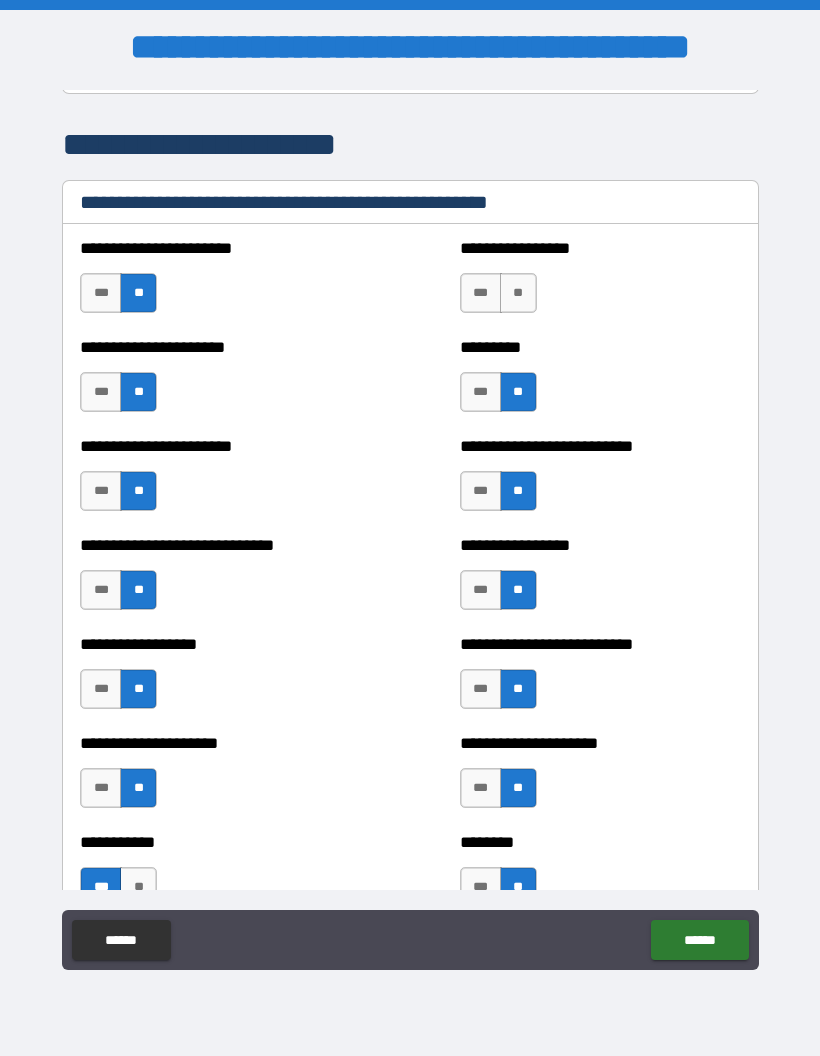 click on "**" at bounding box center [518, 293] 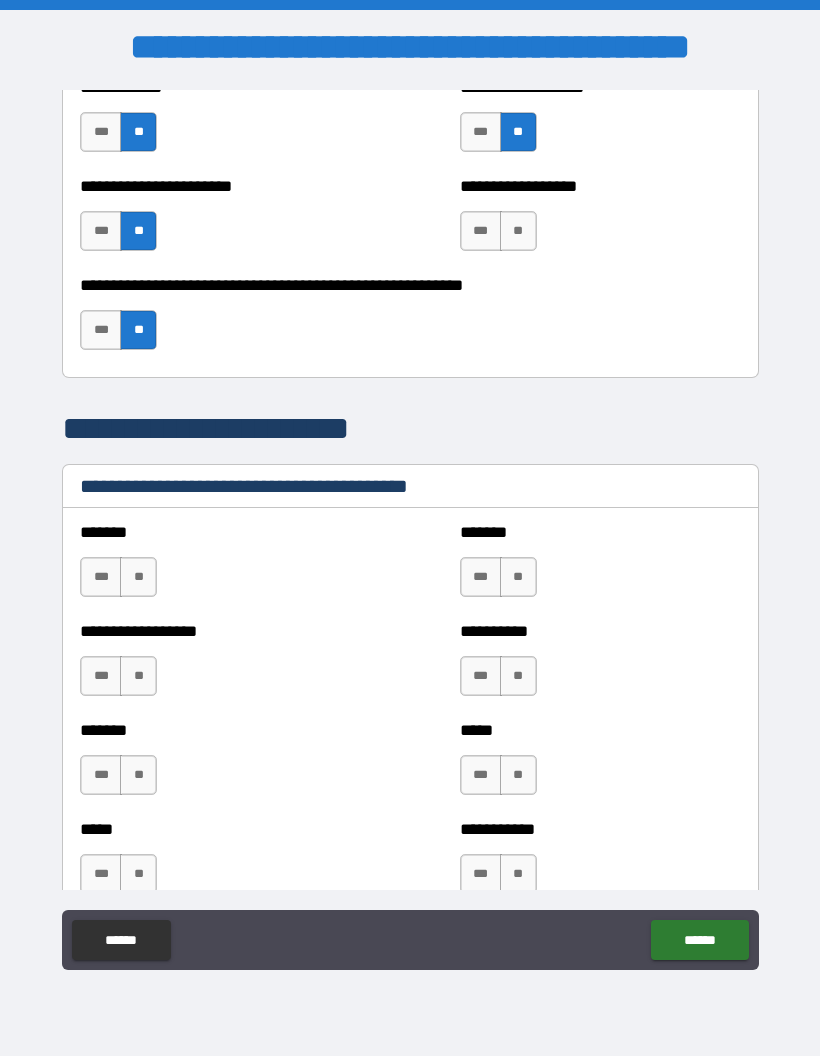 scroll, scrollTop: 4696, scrollLeft: 0, axis: vertical 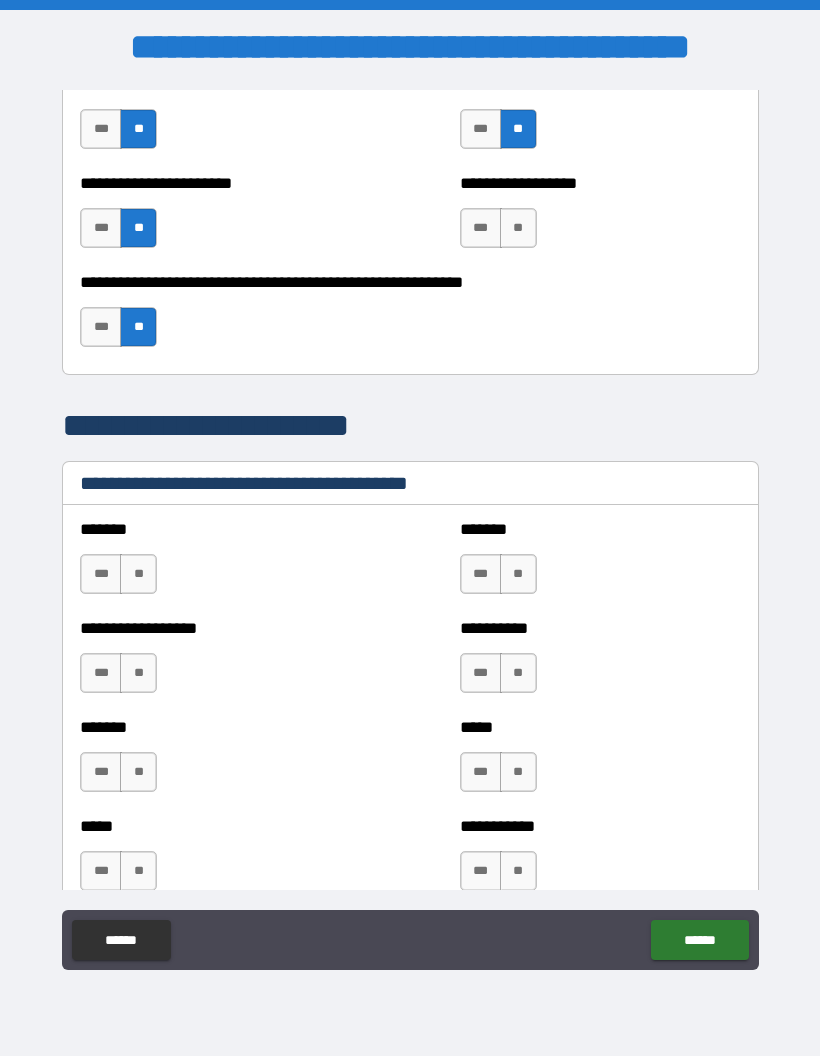 click on "**" at bounding box center [138, 574] 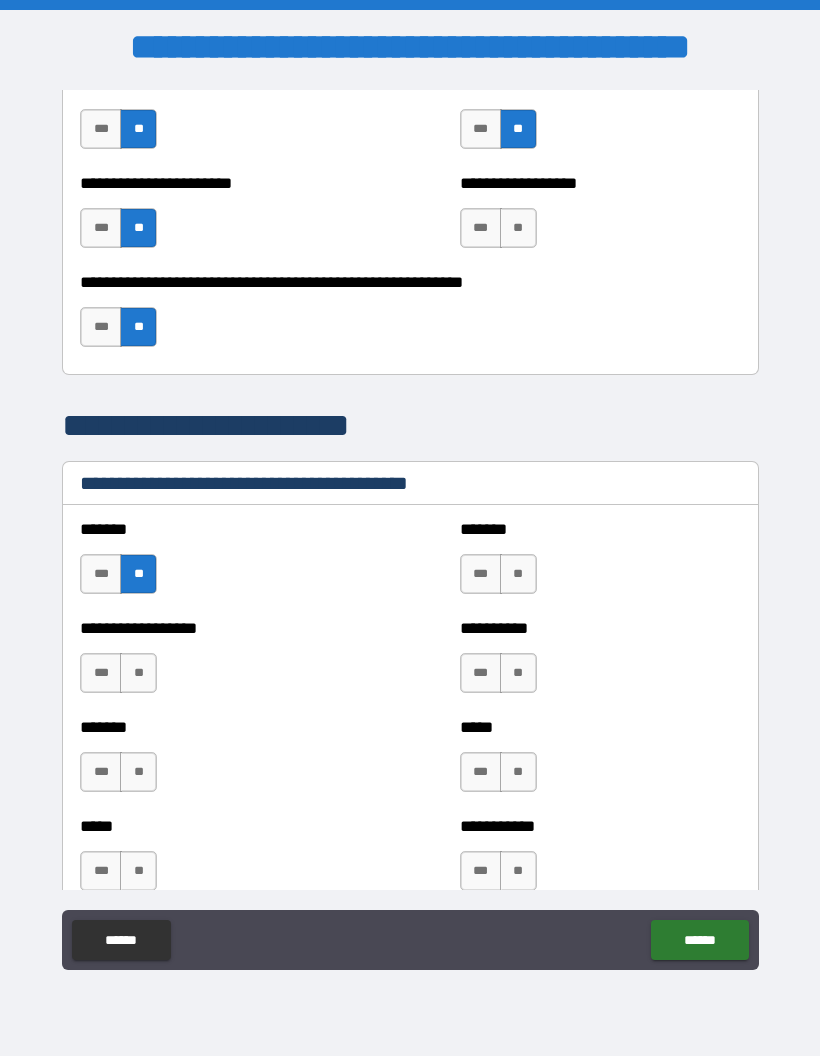 click on "**" at bounding box center (138, 673) 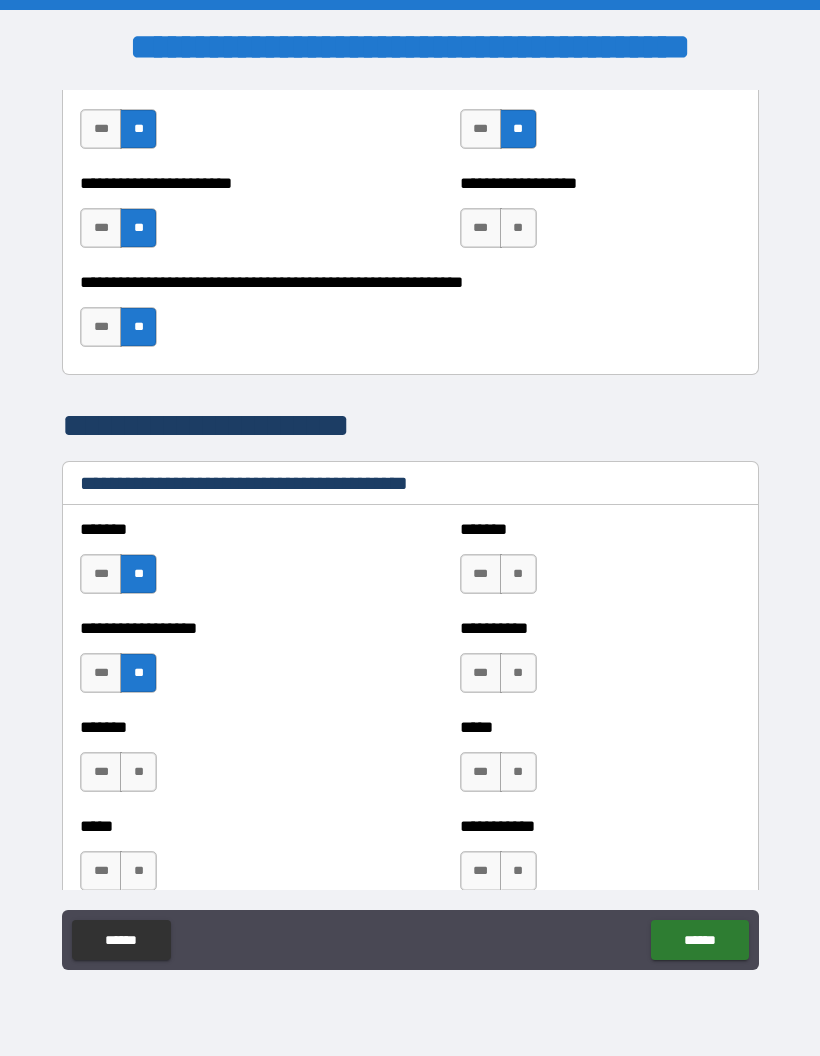 click on "**" at bounding box center [138, 772] 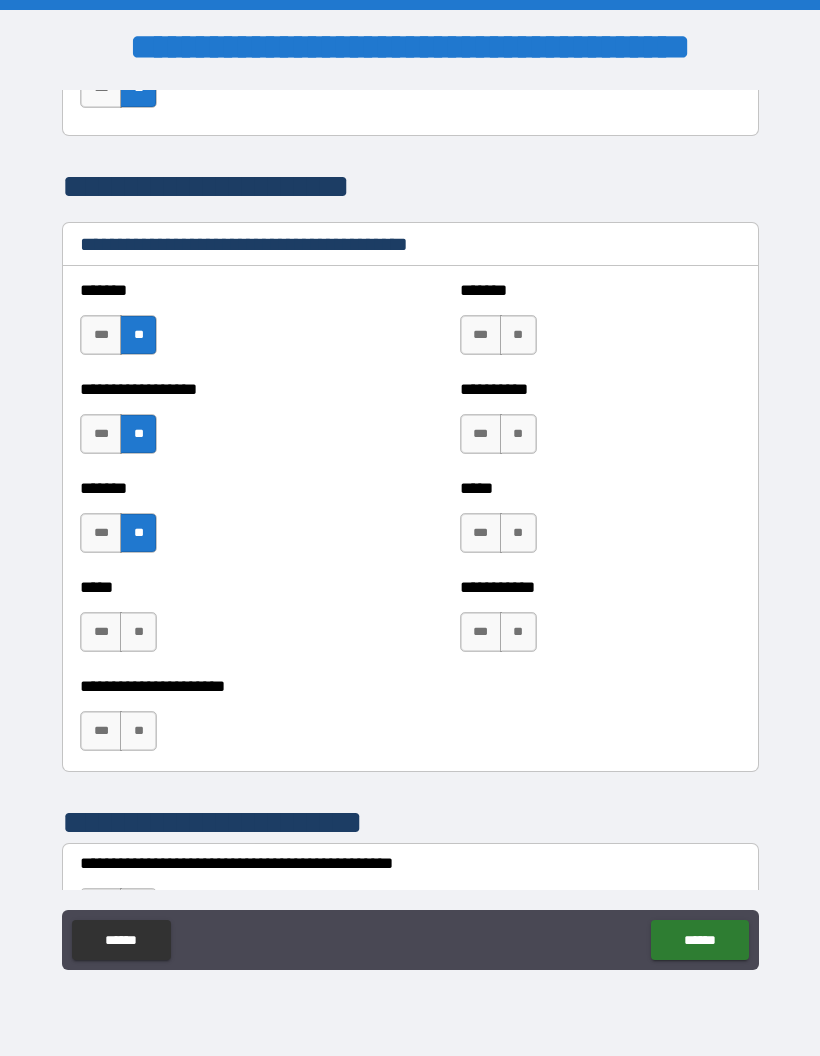 scroll, scrollTop: 4936, scrollLeft: 0, axis: vertical 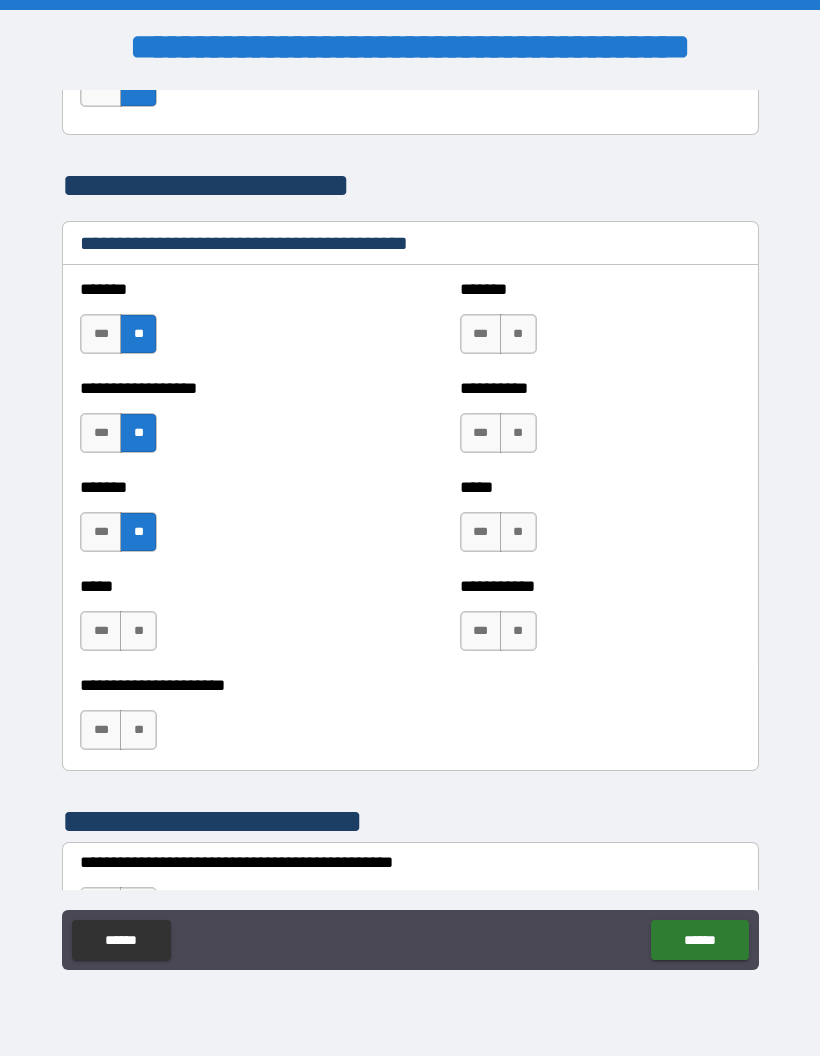 click on "**" at bounding box center (138, 631) 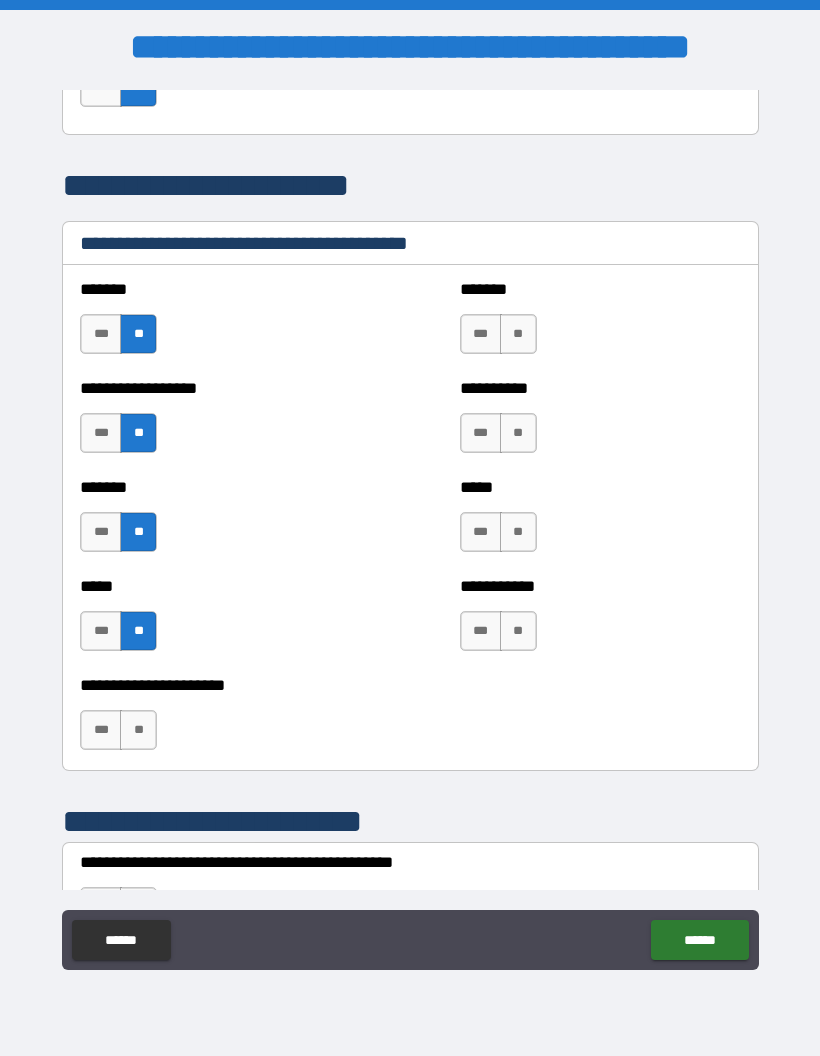 click on "**" at bounding box center (138, 730) 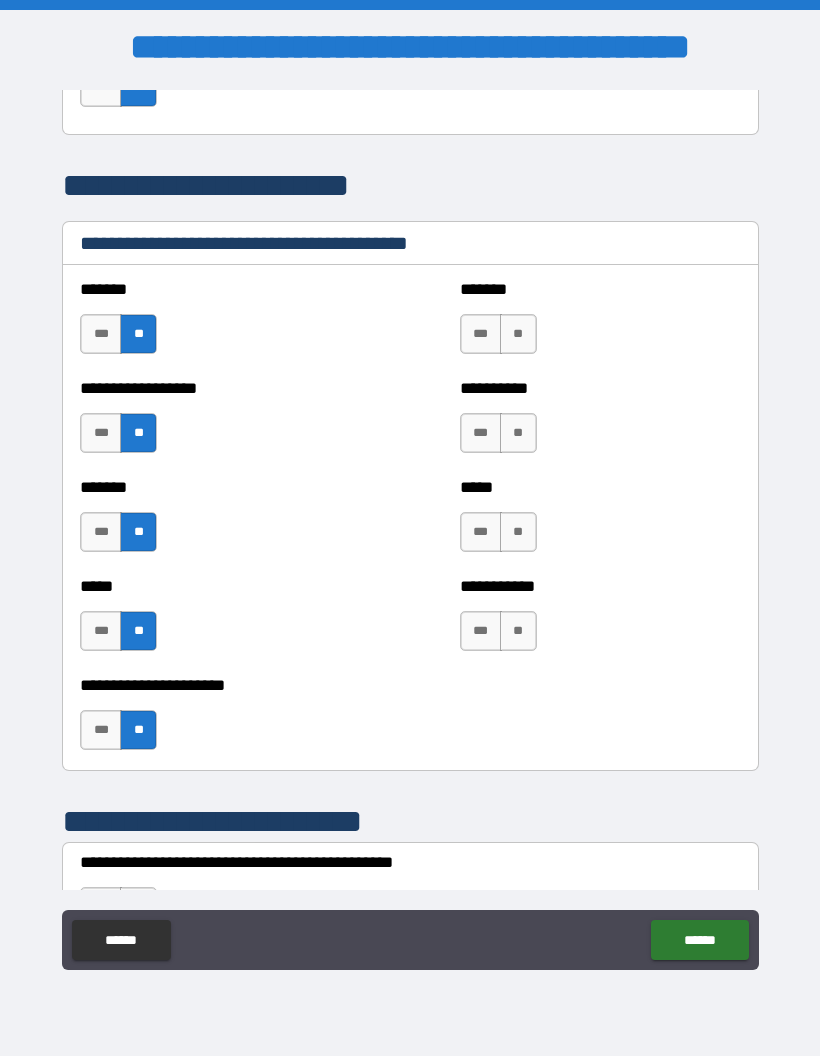 click on "**" at bounding box center (518, 334) 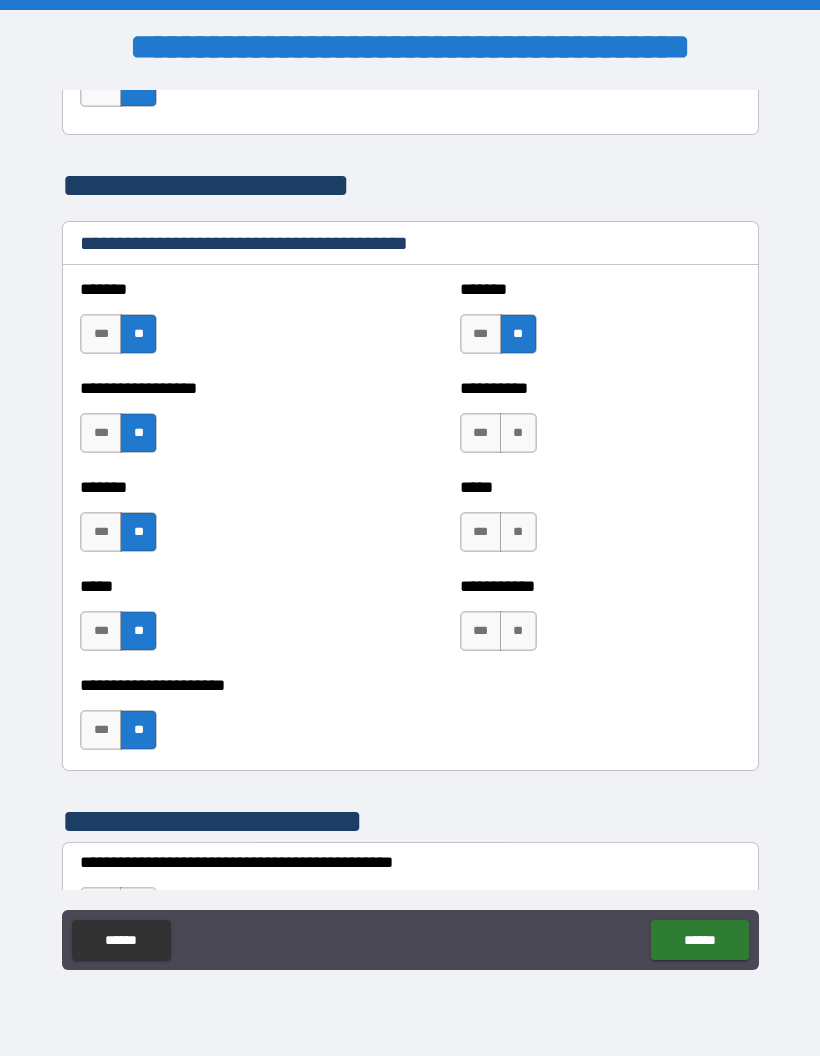 click on "**" at bounding box center [518, 433] 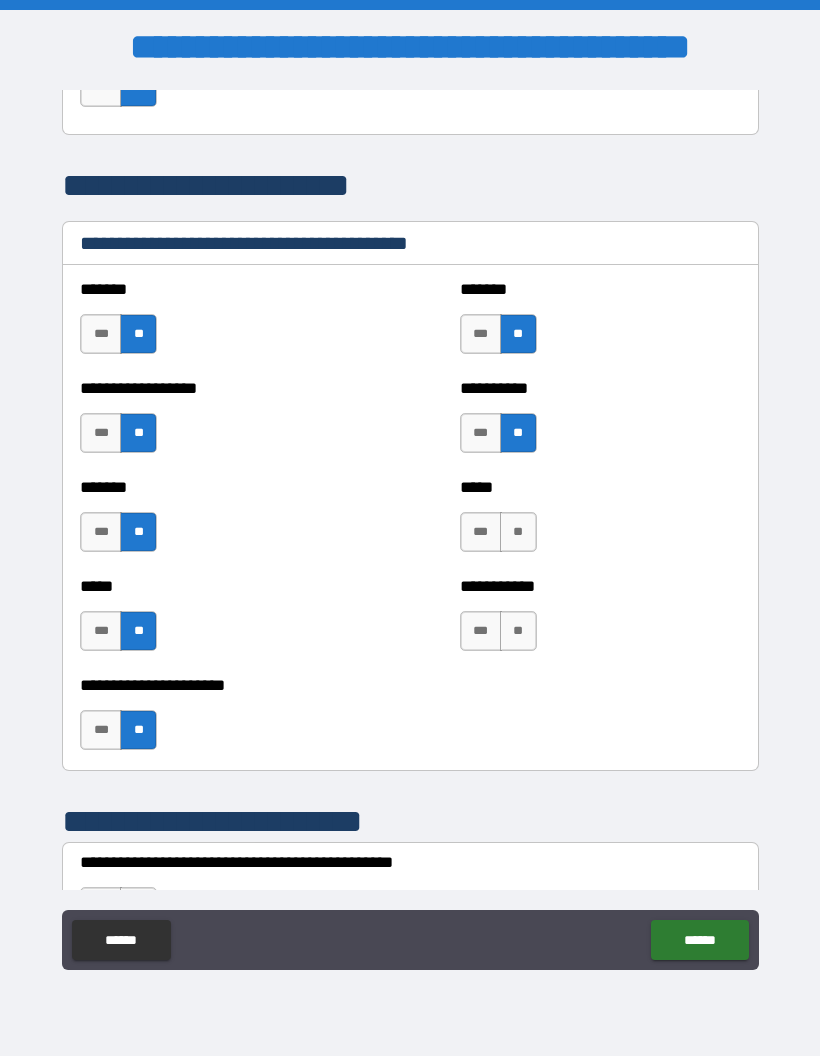 click on "***" at bounding box center [481, 433] 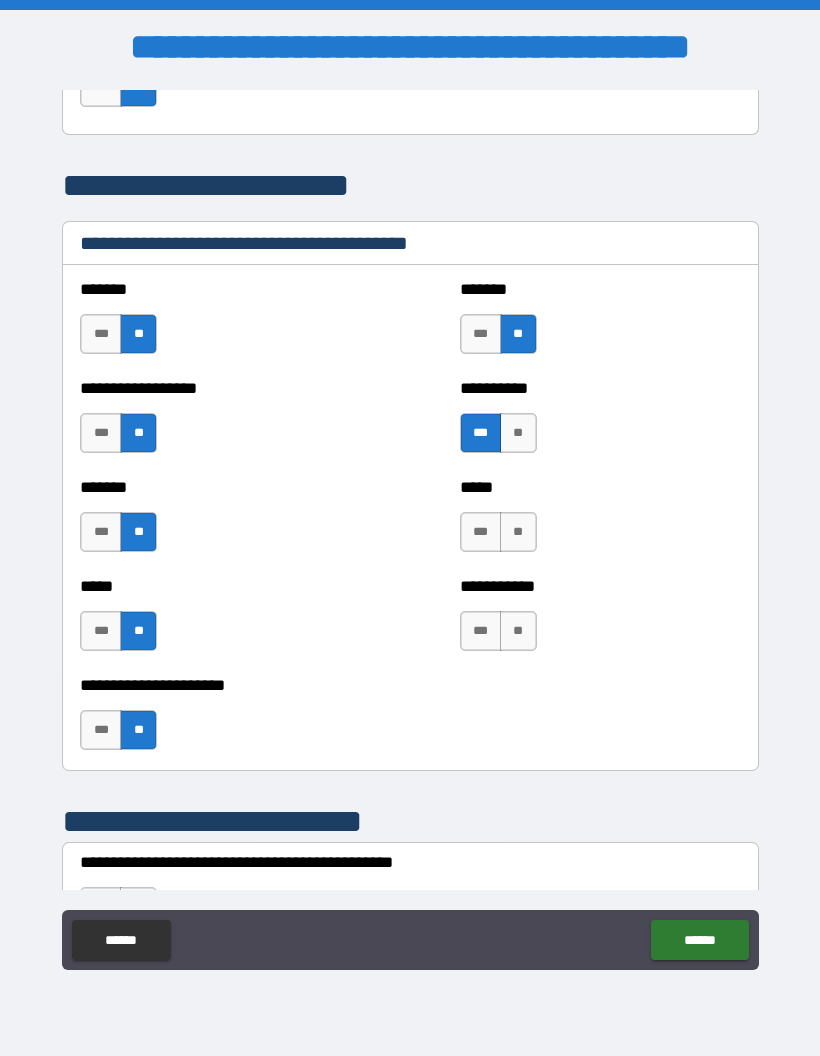 click on "**" at bounding box center (518, 532) 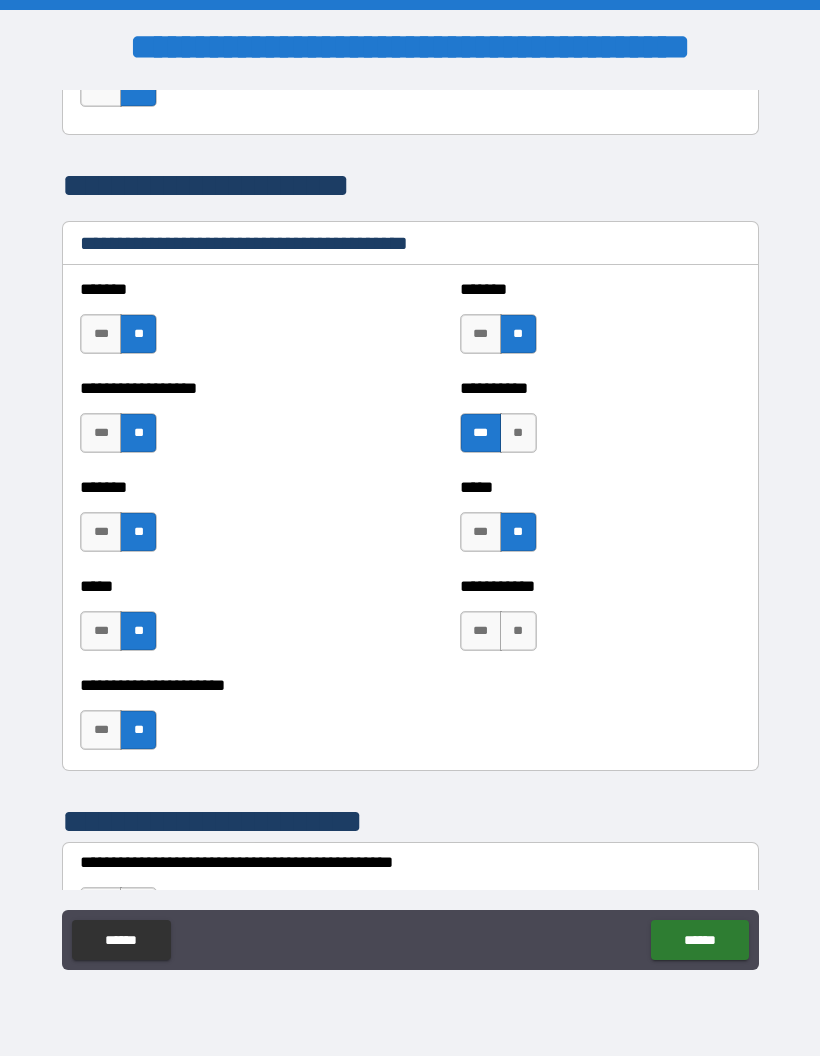 click on "**" at bounding box center [518, 631] 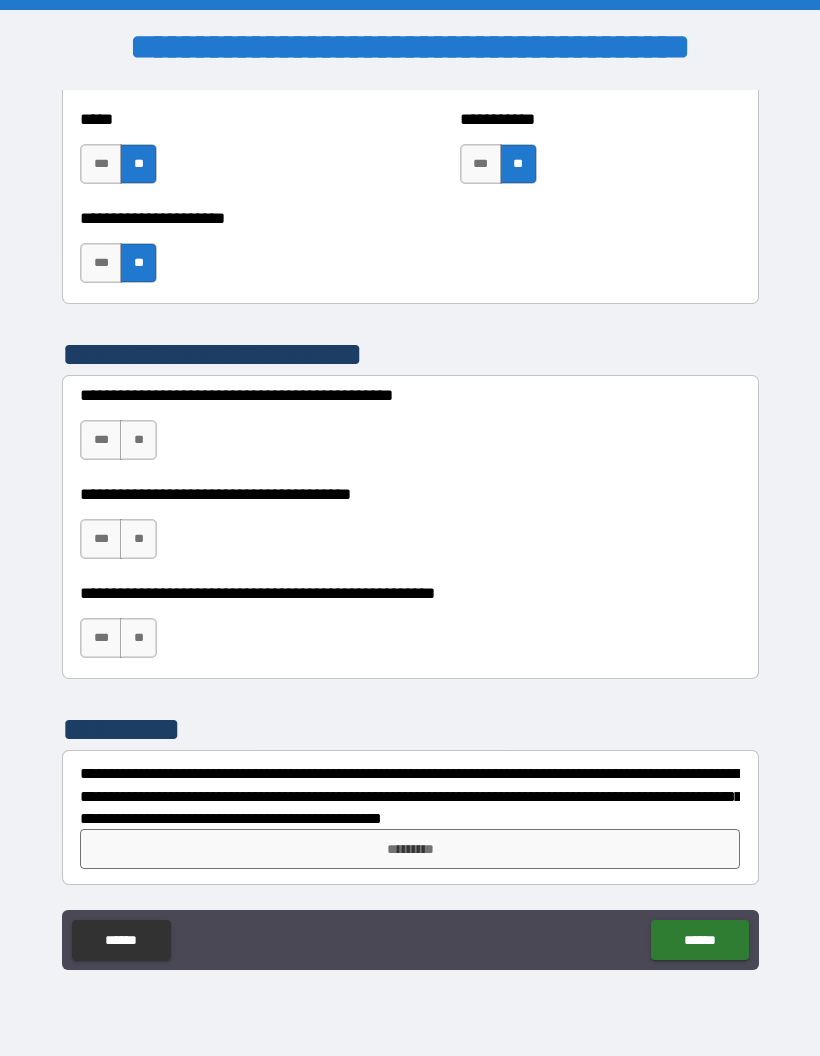 scroll, scrollTop: 5403, scrollLeft: 0, axis: vertical 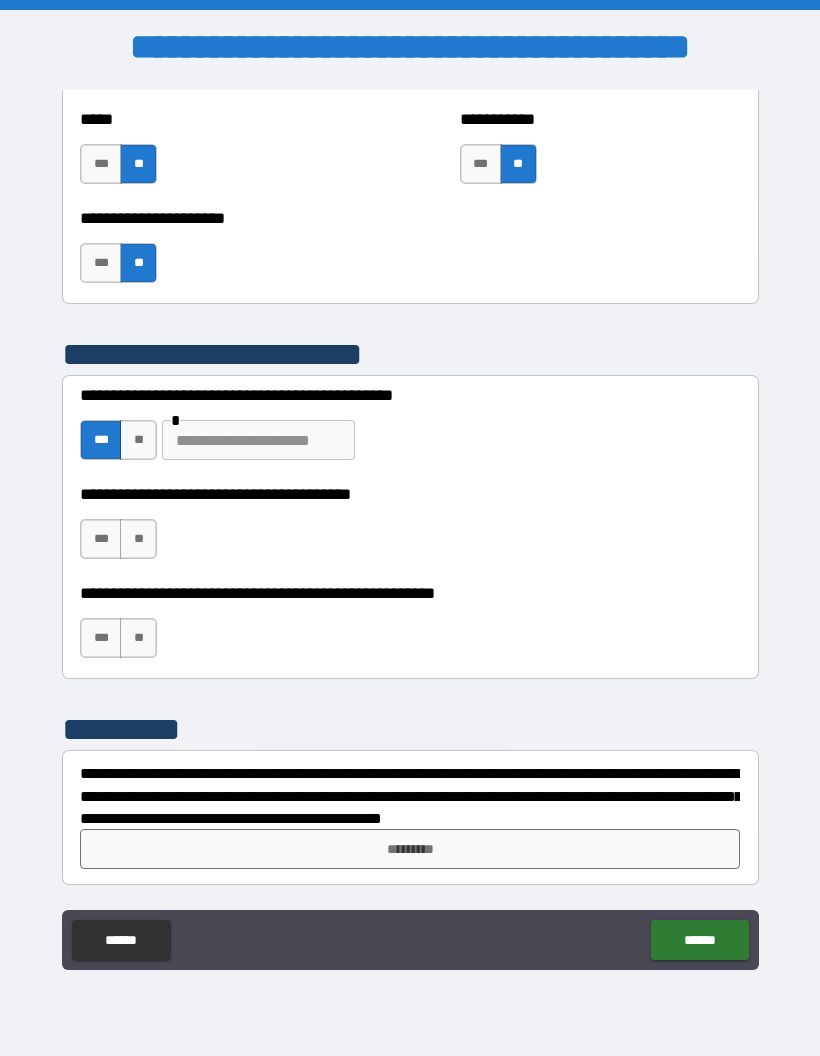 click on "***" at bounding box center [101, 539] 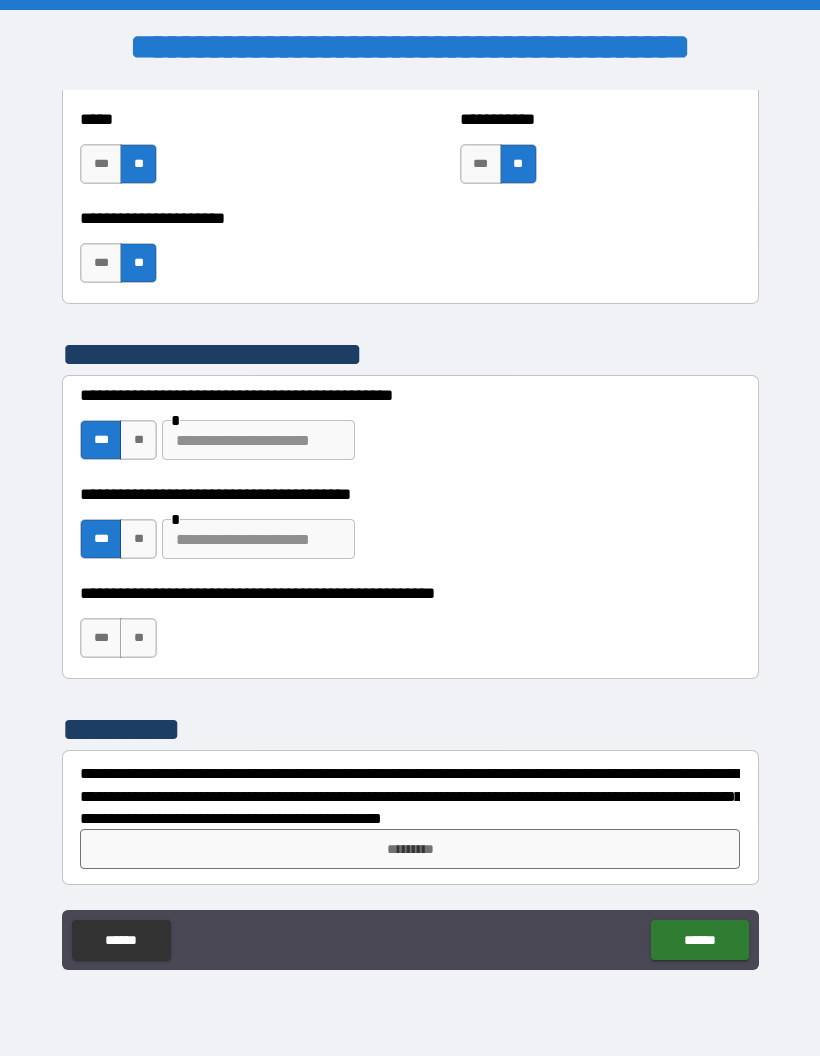 click on "**" at bounding box center (138, 638) 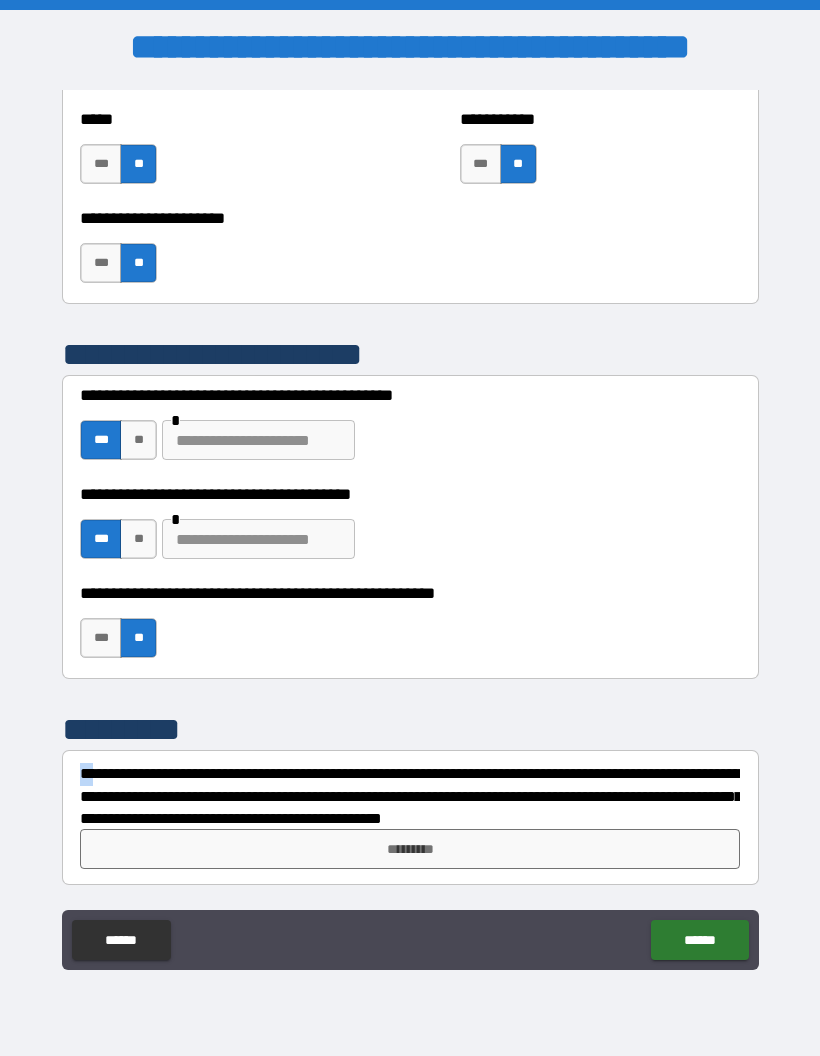 scroll, scrollTop: 5403, scrollLeft: 0, axis: vertical 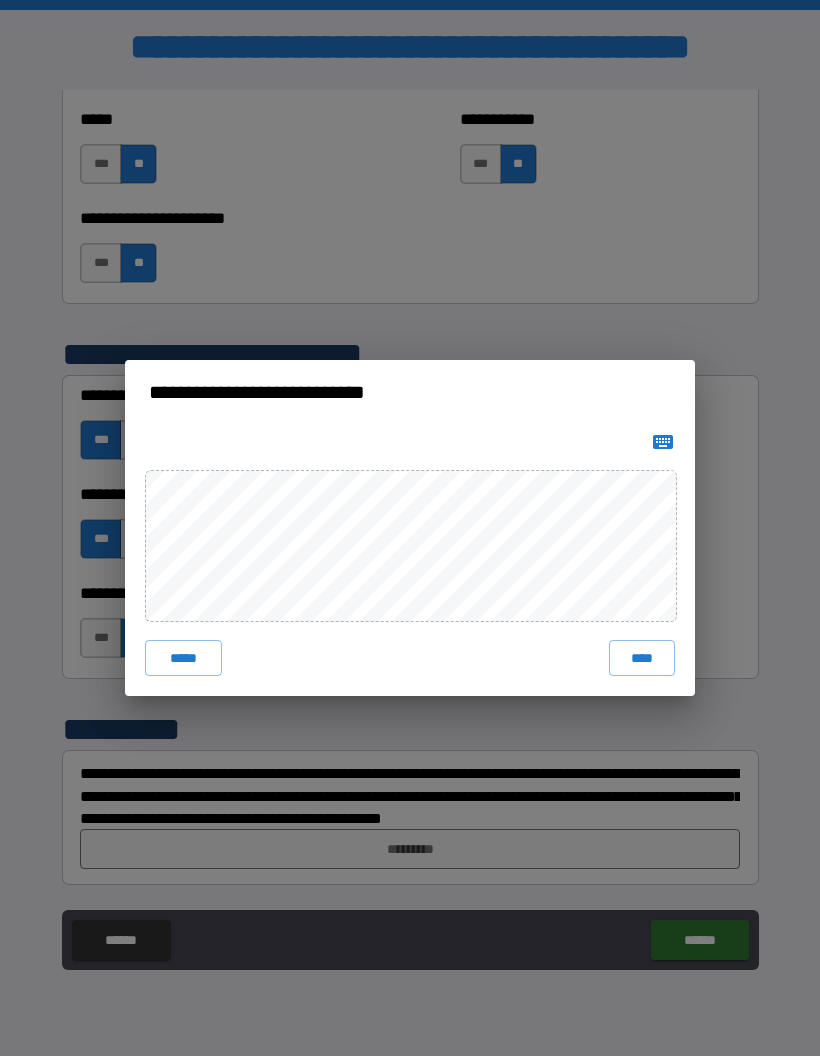 click on "****" at bounding box center (642, 658) 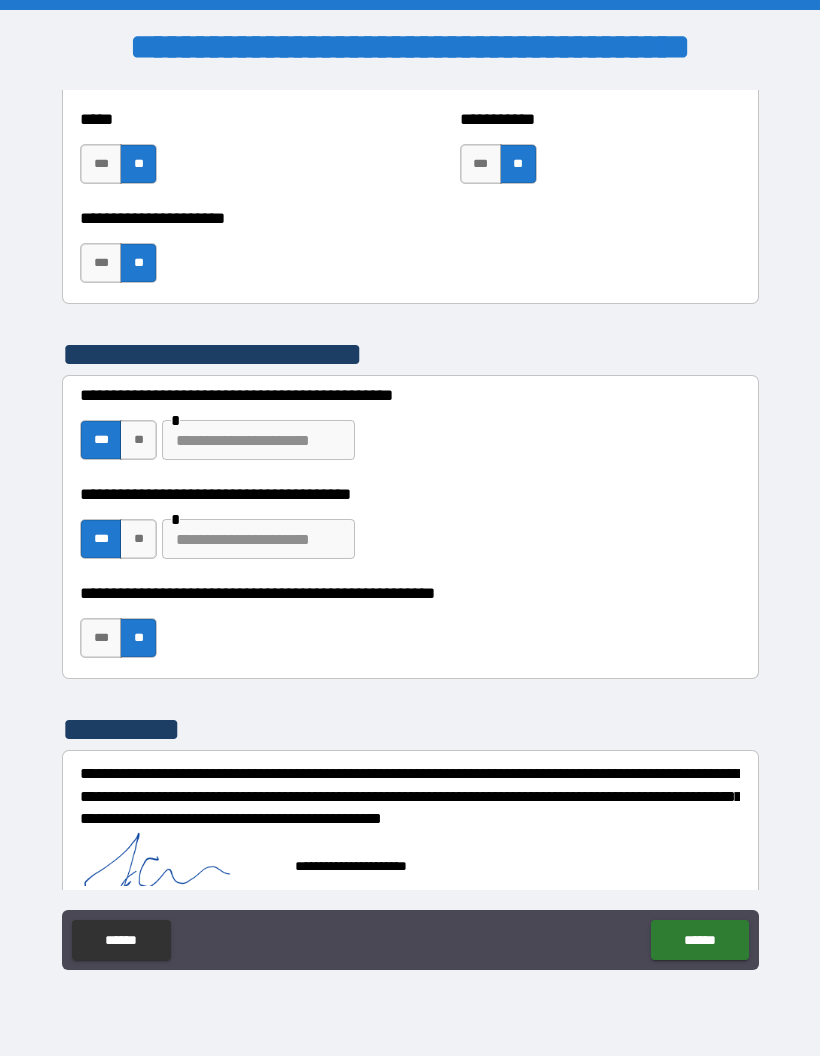 click on "******" at bounding box center (699, 940) 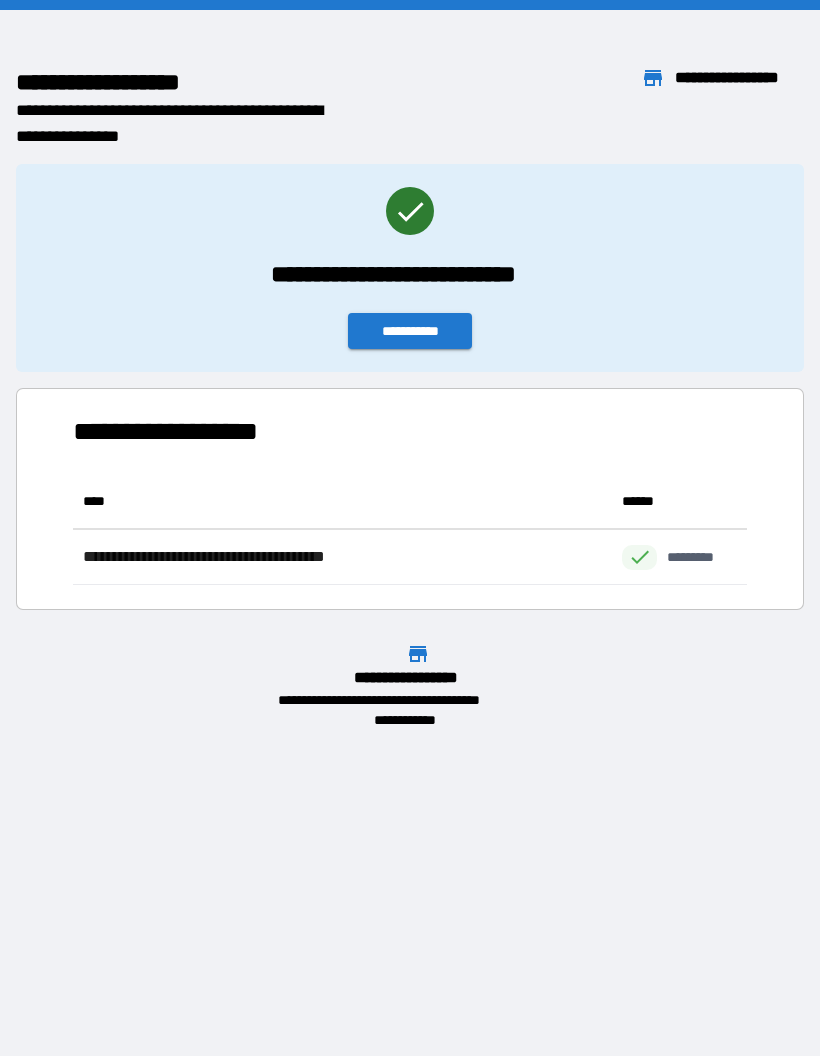 scroll, scrollTop: 111, scrollLeft: 674, axis: both 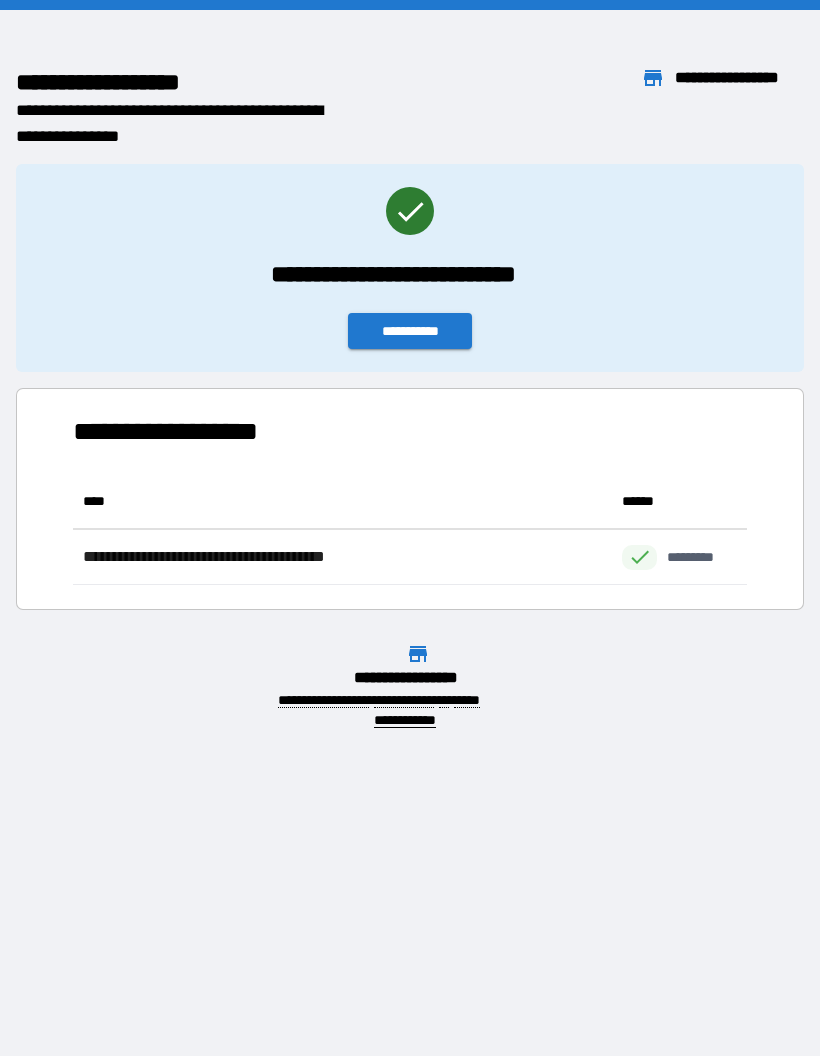 click on "**********" at bounding box center (410, 331) 